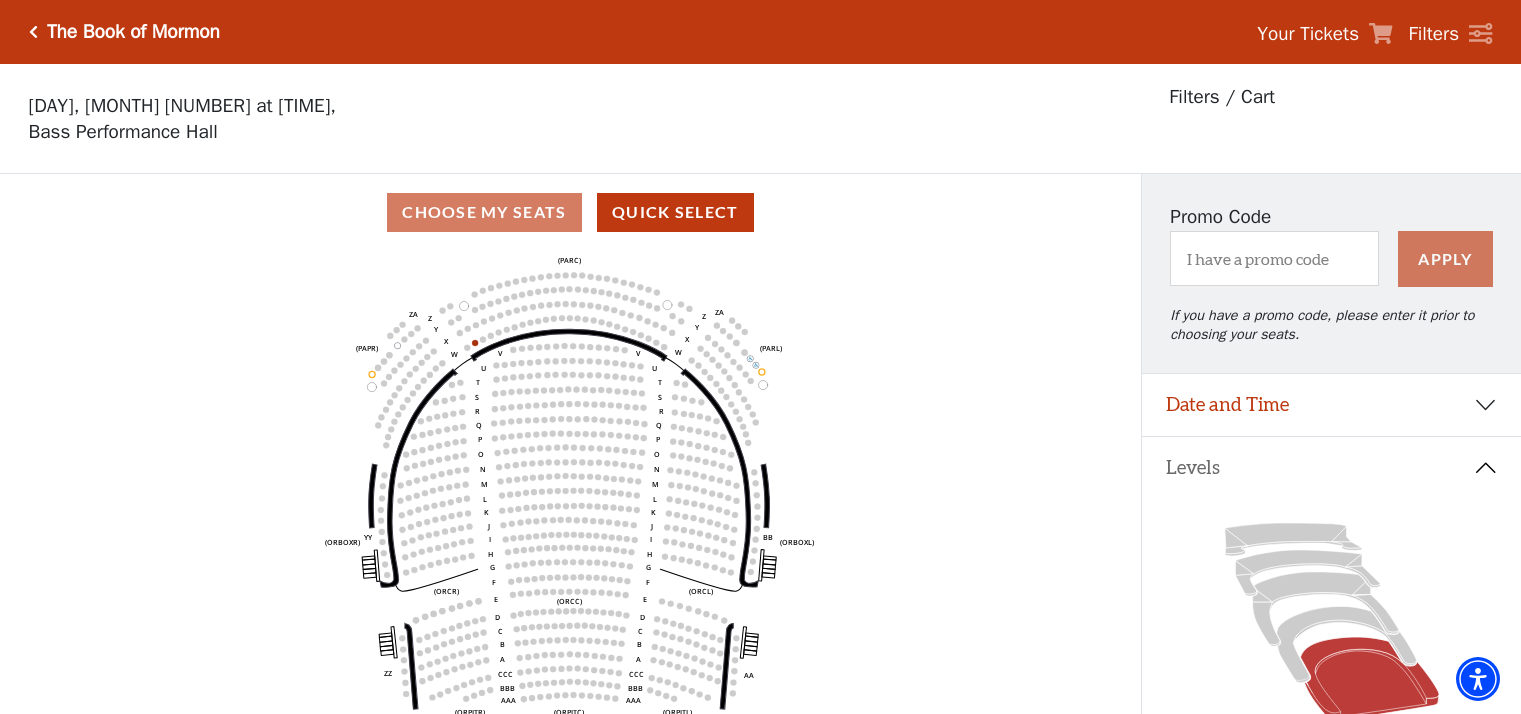 scroll, scrollTop: 0, scrollLeft: 0, axis: both 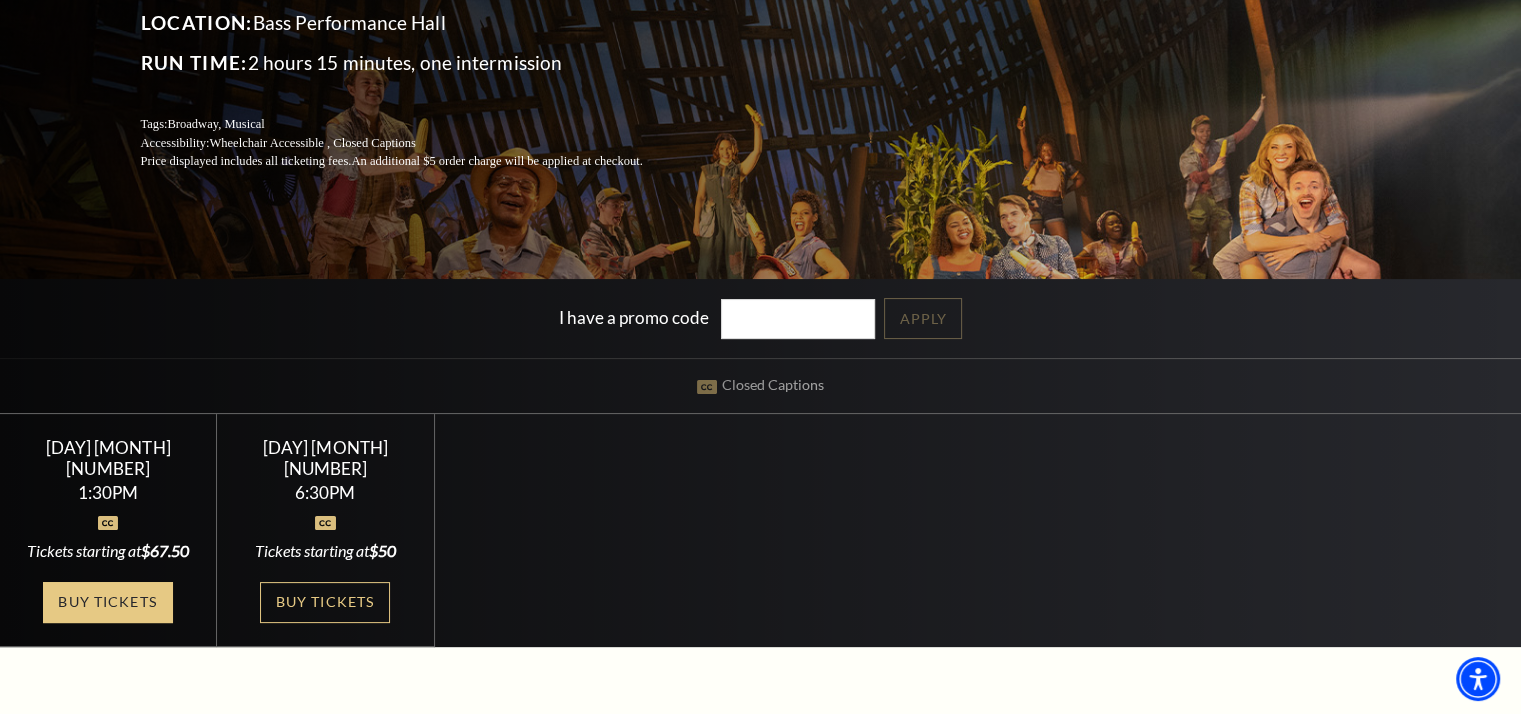 click on "Buy Tickets" at bounding box center [108, 602] 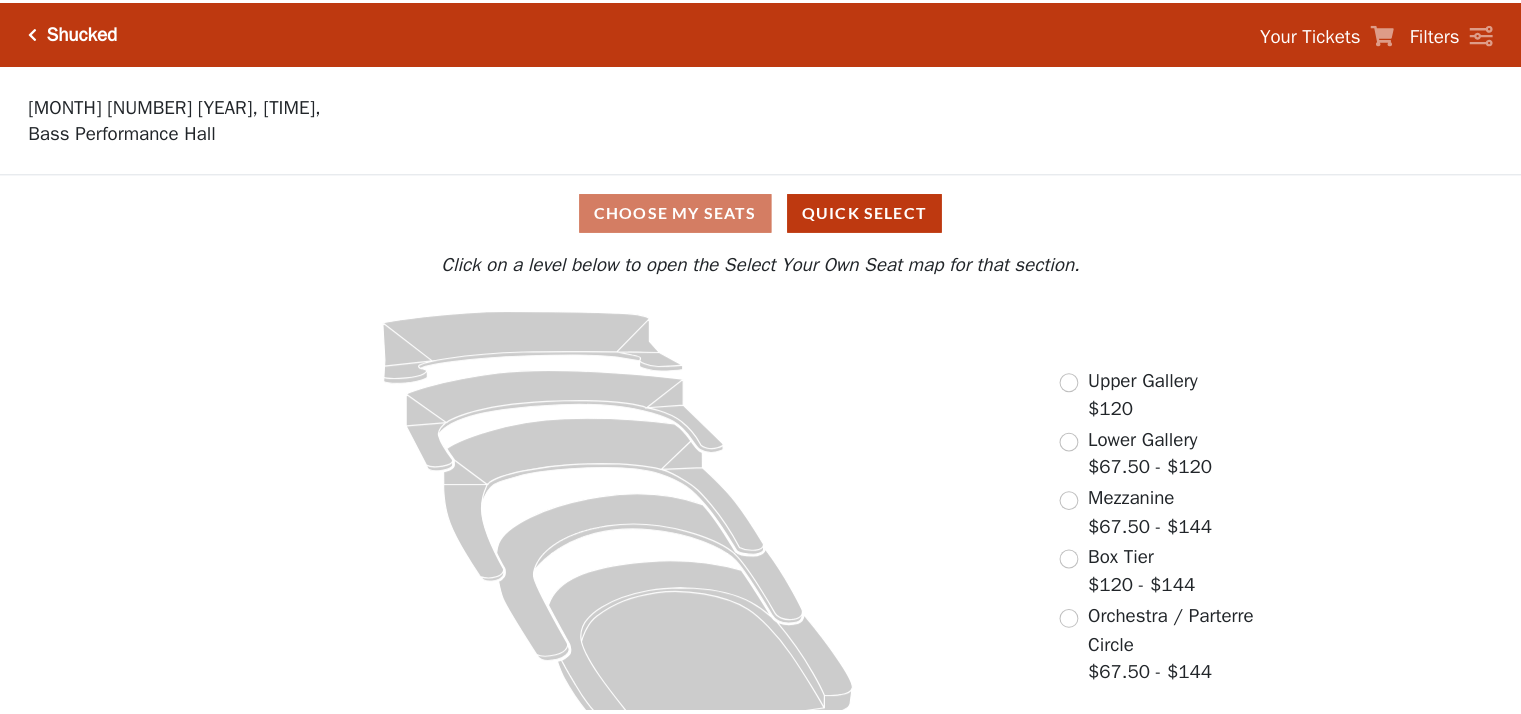 scroll, scrollTop: 0, scrollLeft: 0, axis: both 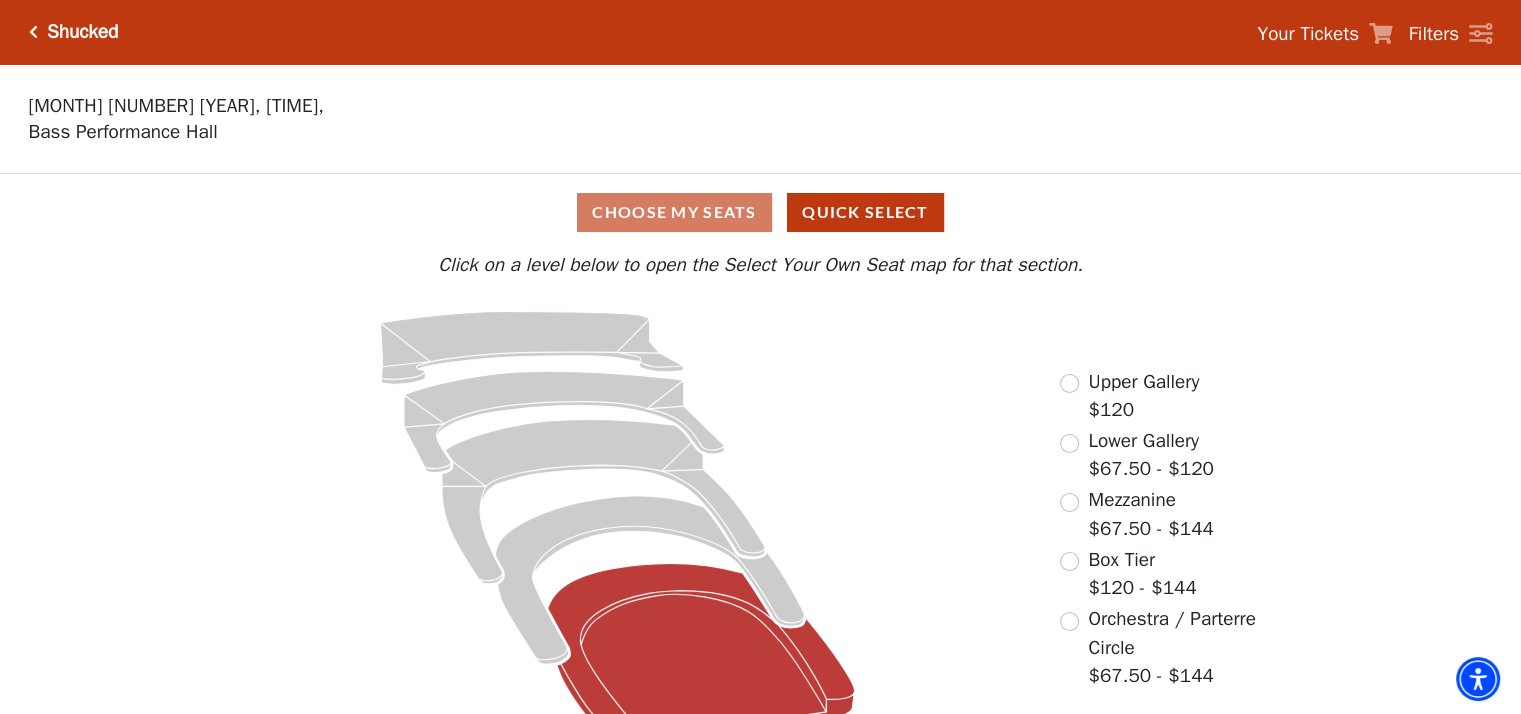 click 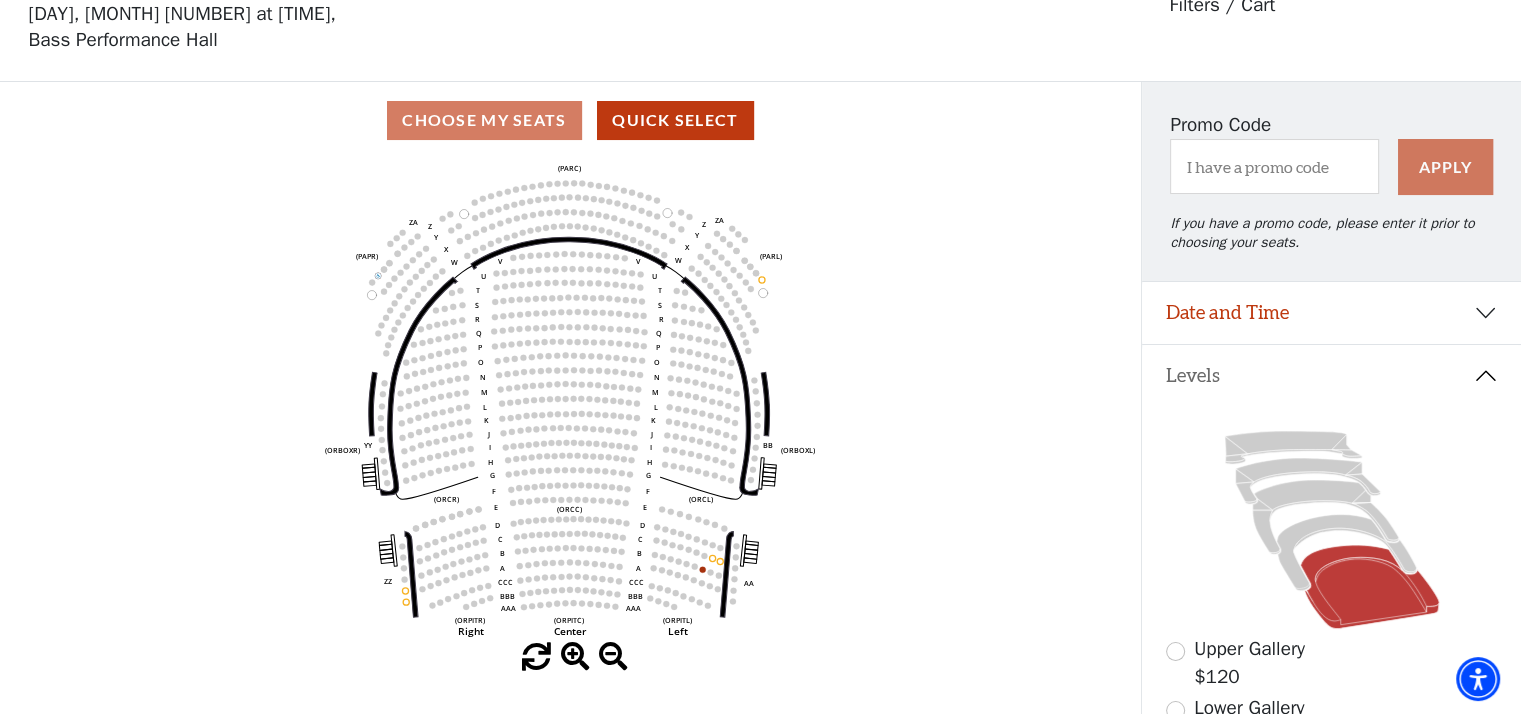 scroll, scrollTop: 92, scrollLeft: 0, axis: vertical 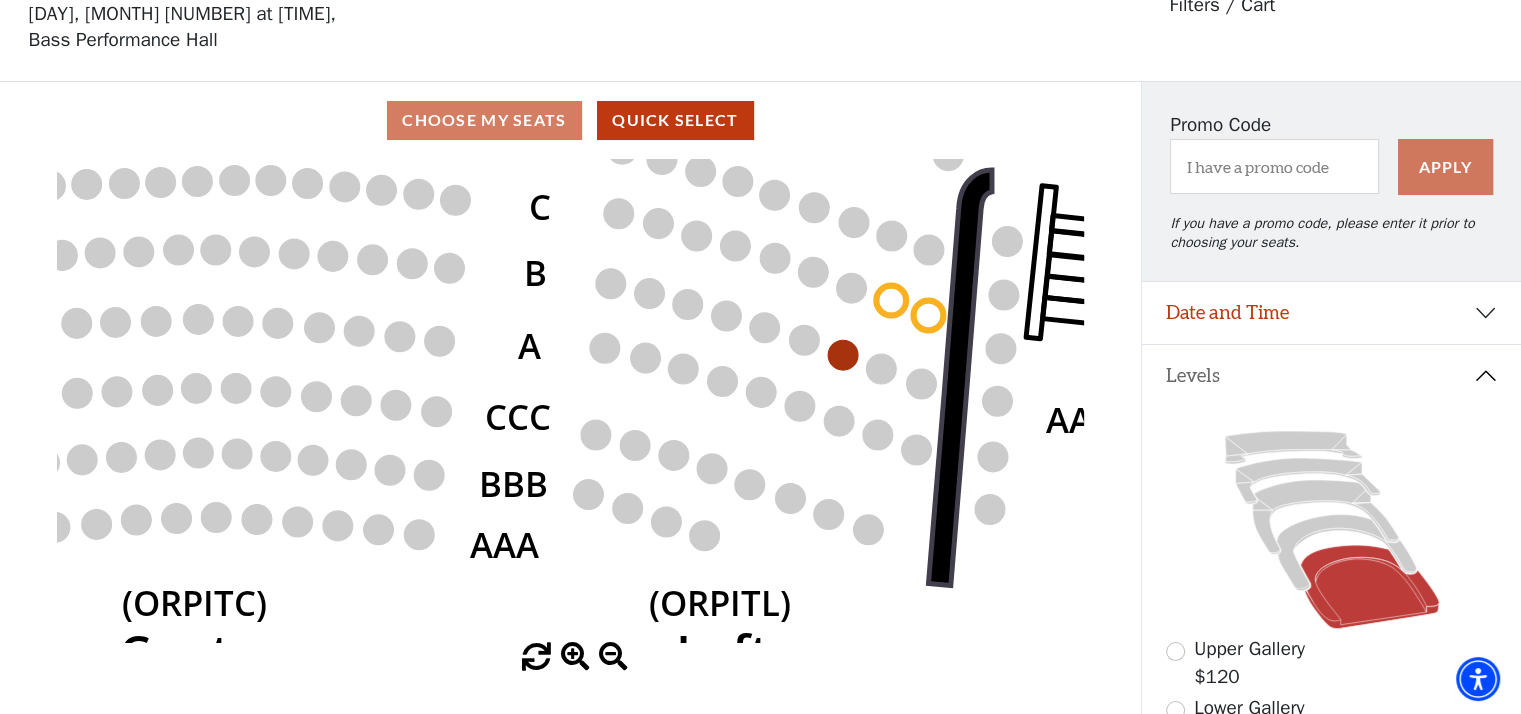 click 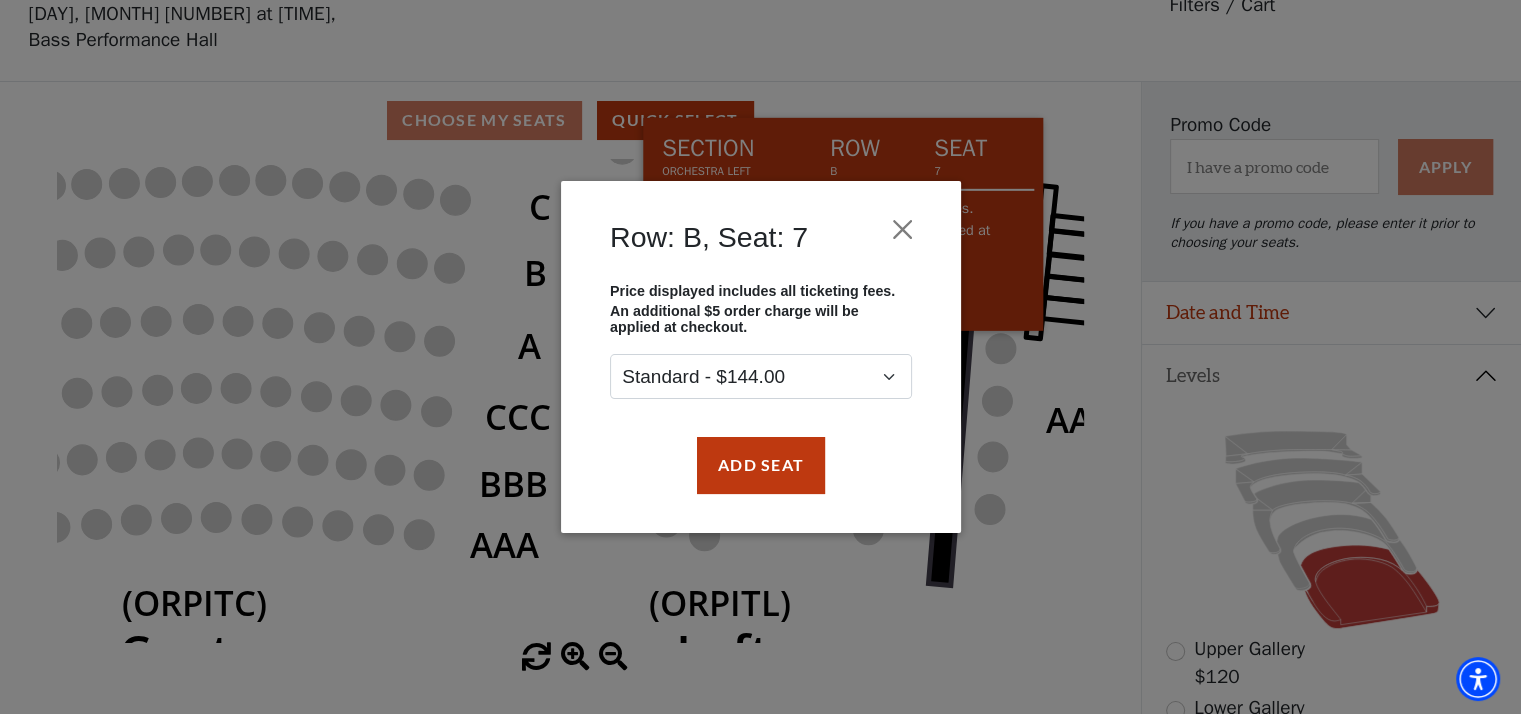 click on "Row: B, Seat: 7
Price displayed includes all ticketing fees.
An additional $5 order charge will be applied at checkout.
Standard - $144.00
Add Seat" at bounding box center (760, 357) 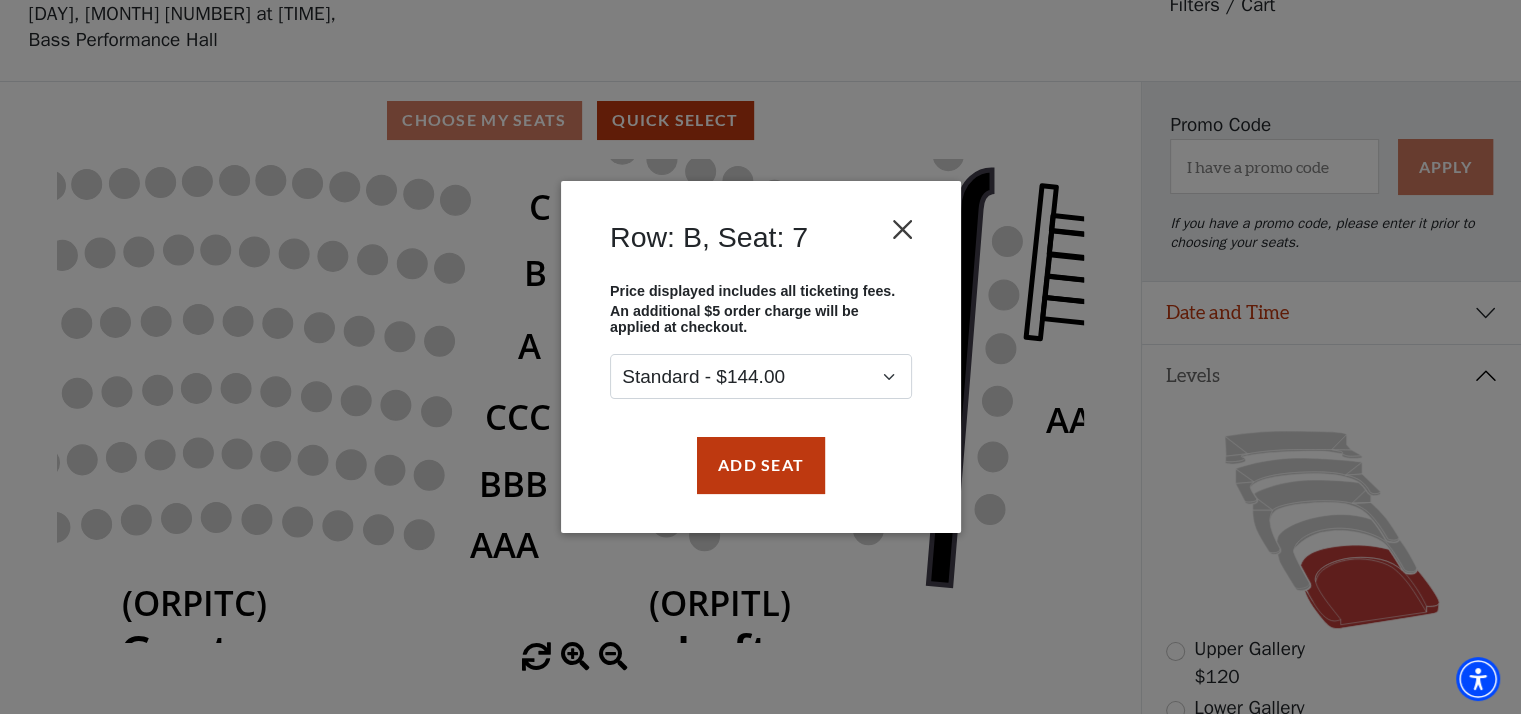 click at bounding box center [902, 230] 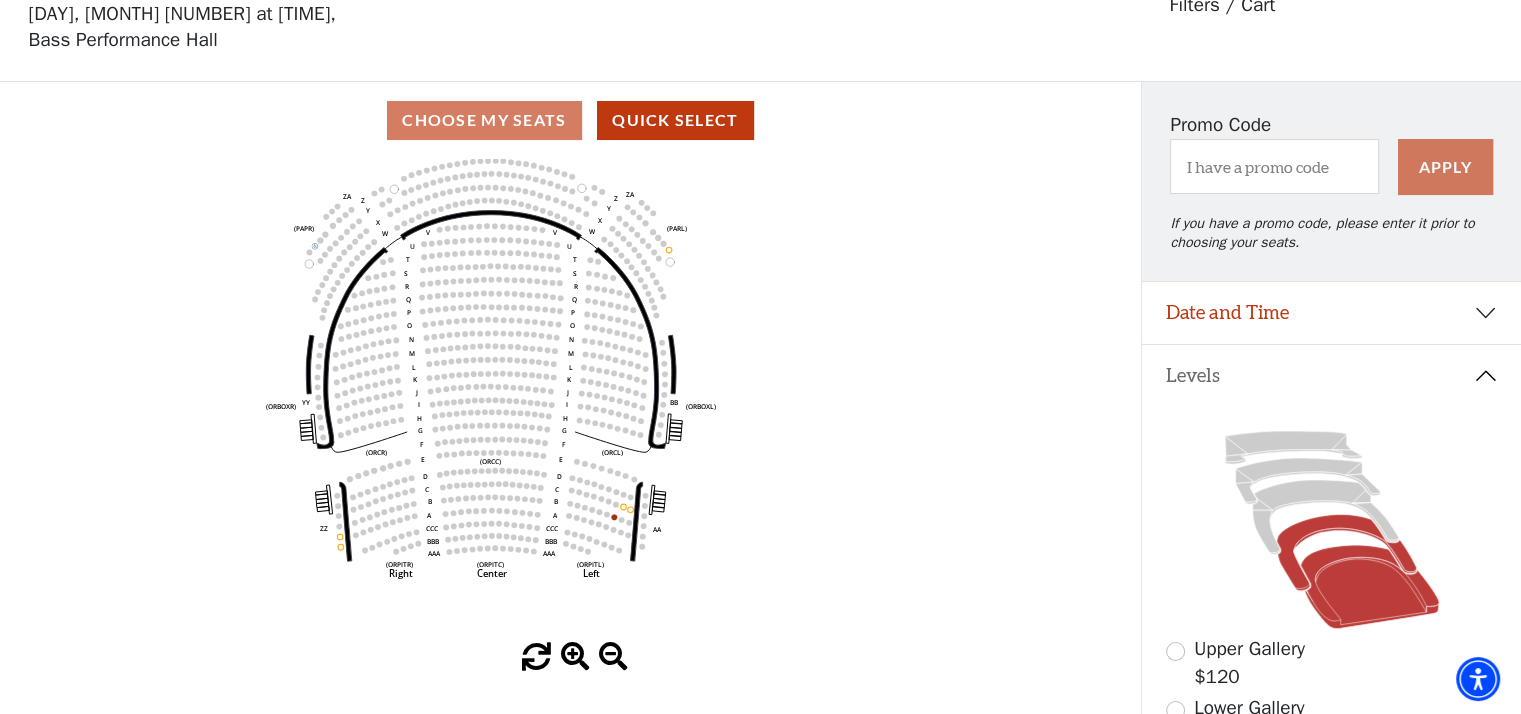 click 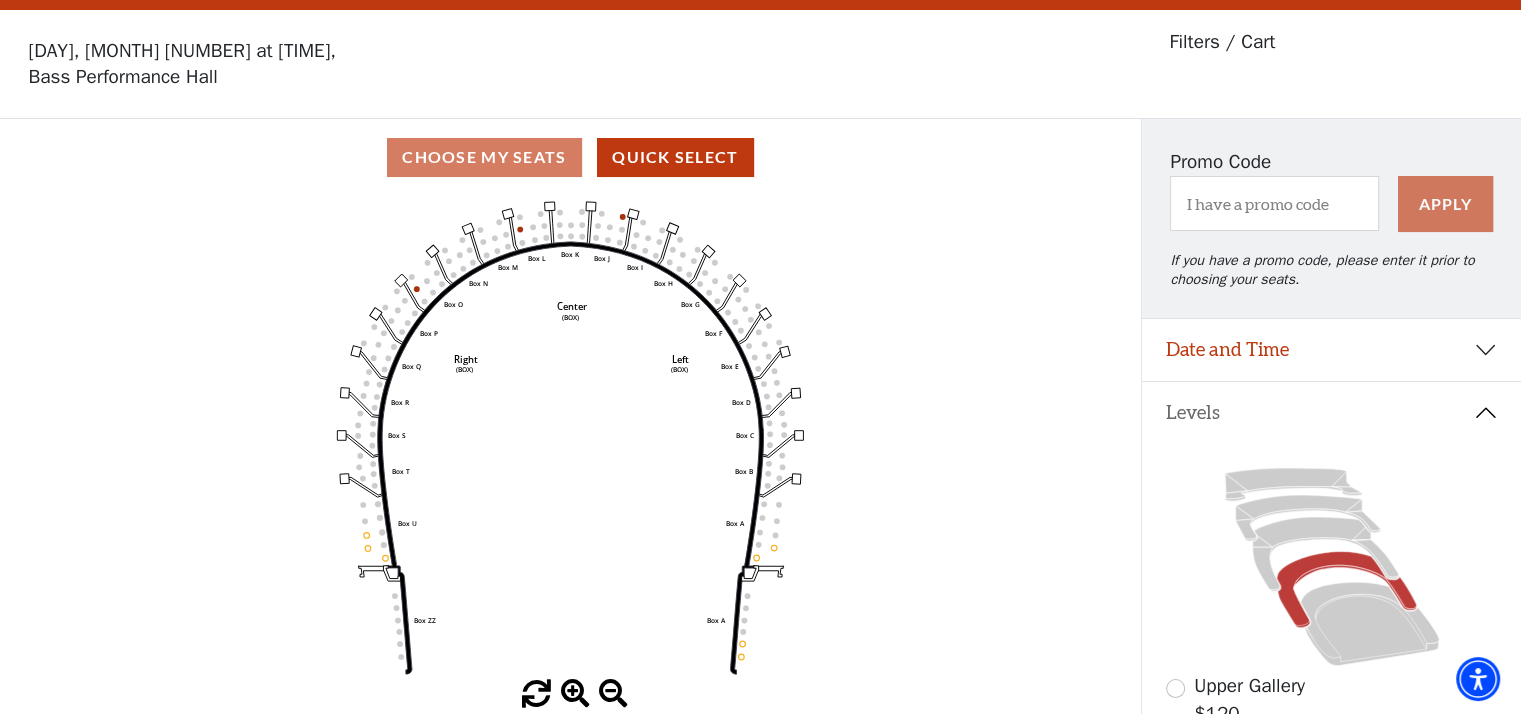 scroll, scrollTop: 92, scrollLeft: 0, axis: vertical 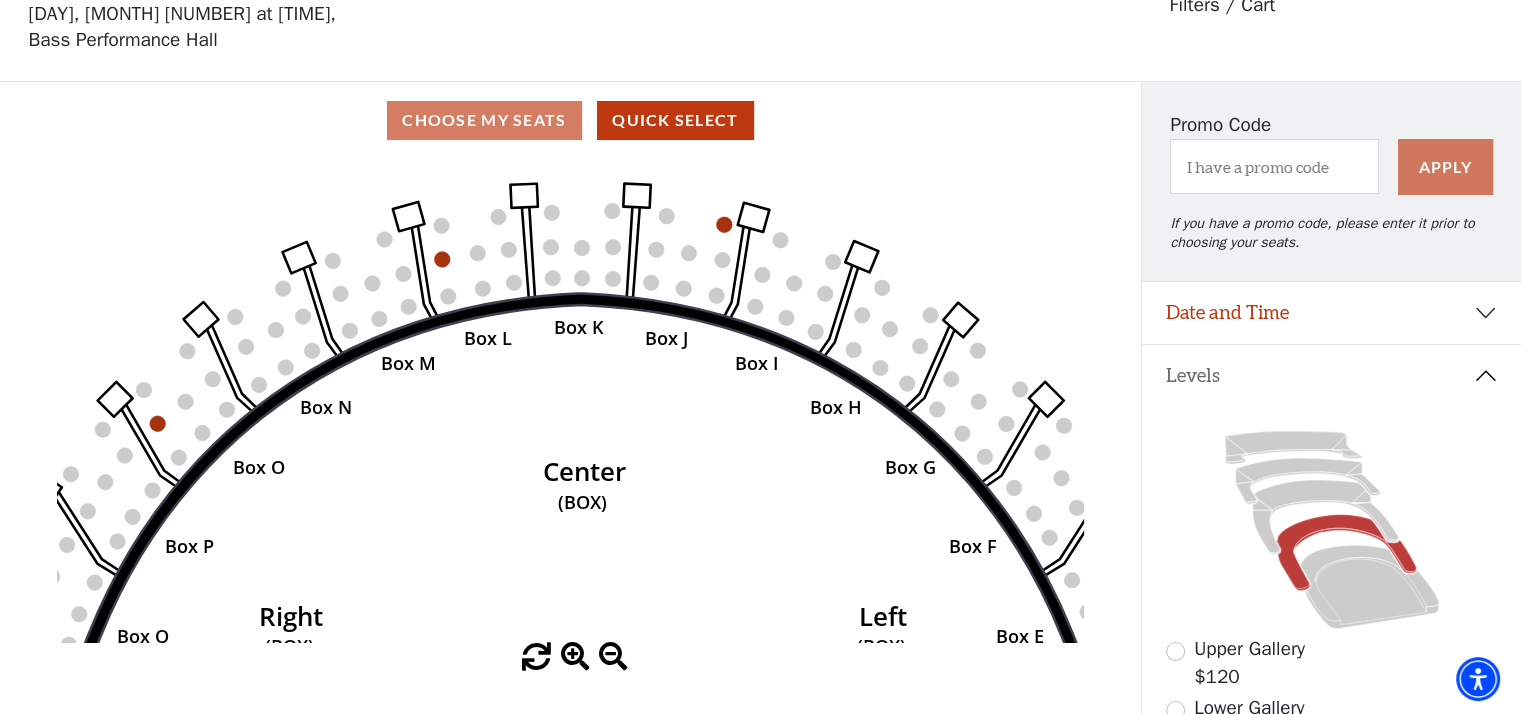 click 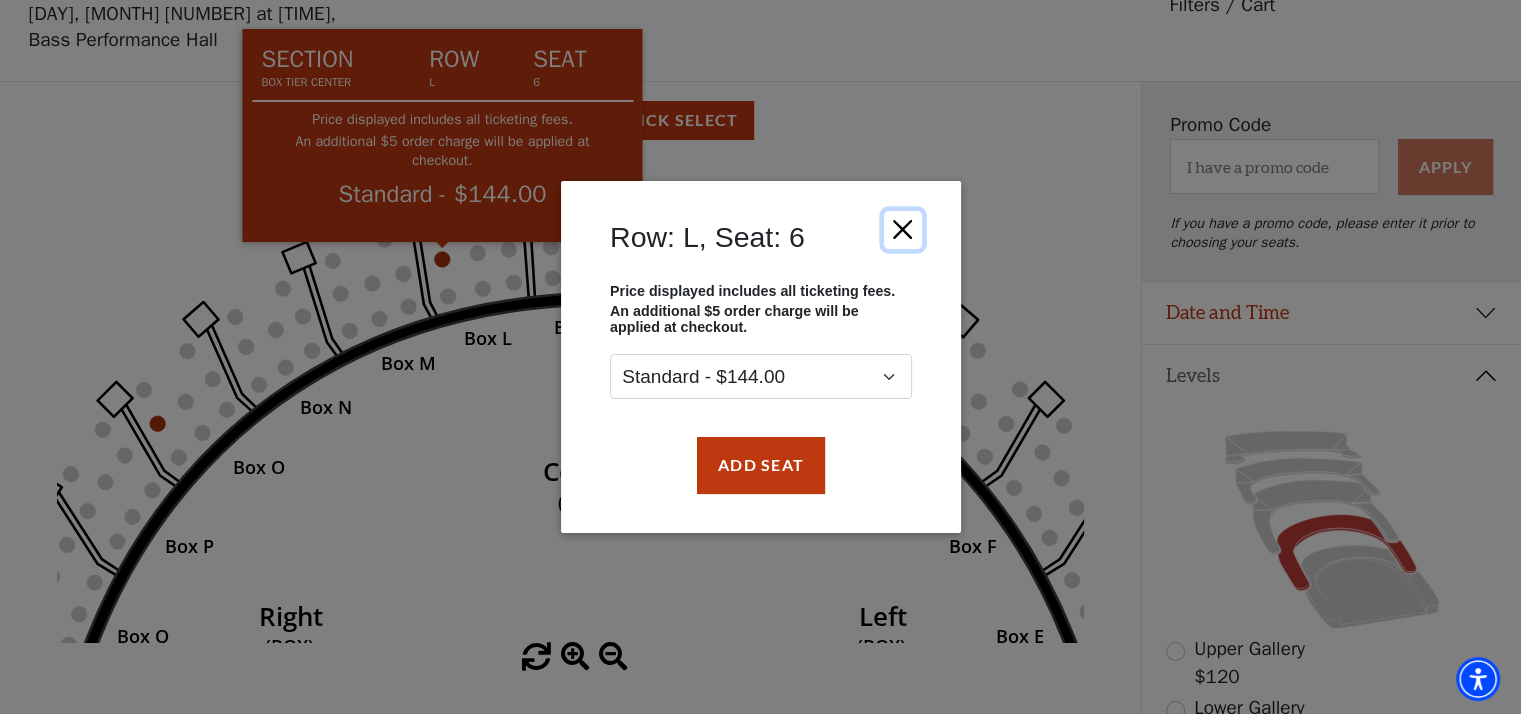 click at bounding box center (902, 230) 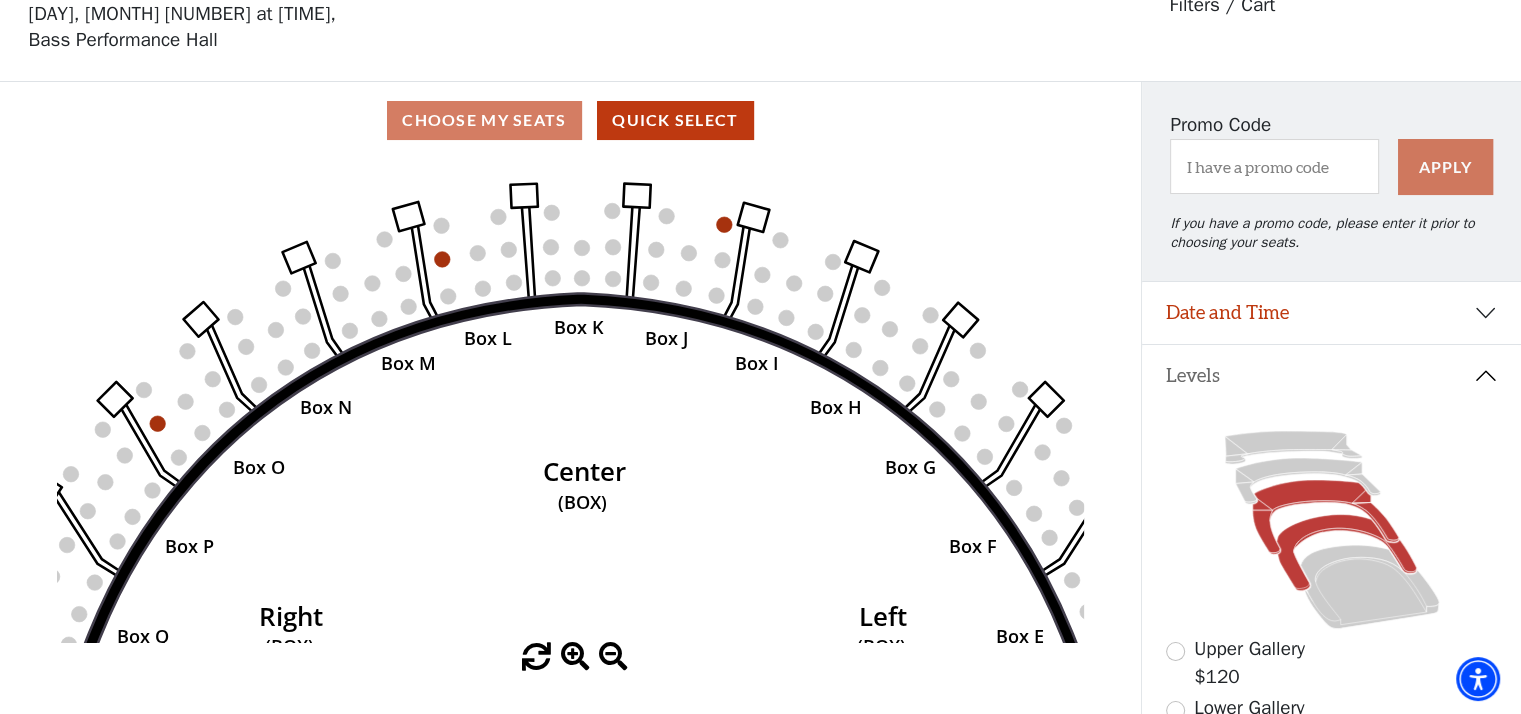click 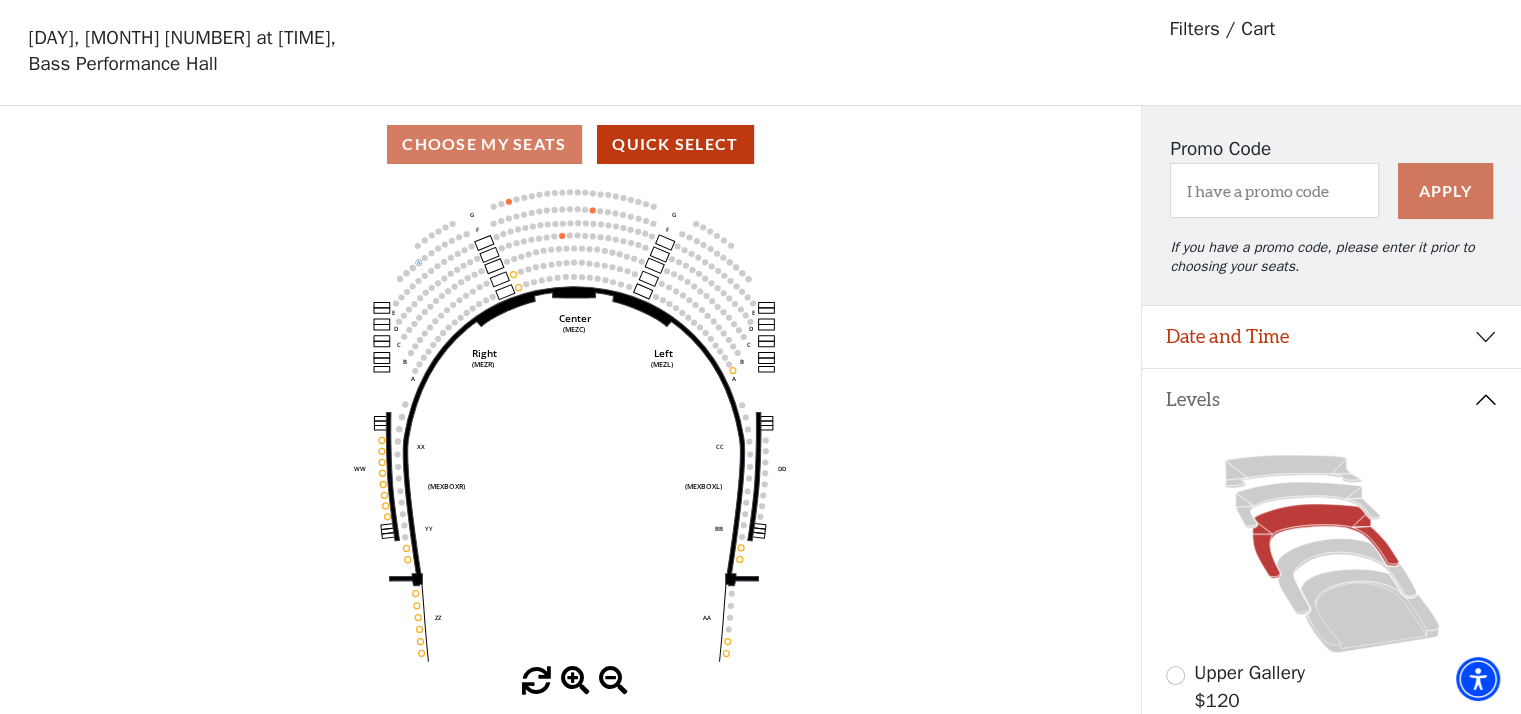 scroll, scrollTop: 92, scrollLeft: 0, axis: vertical 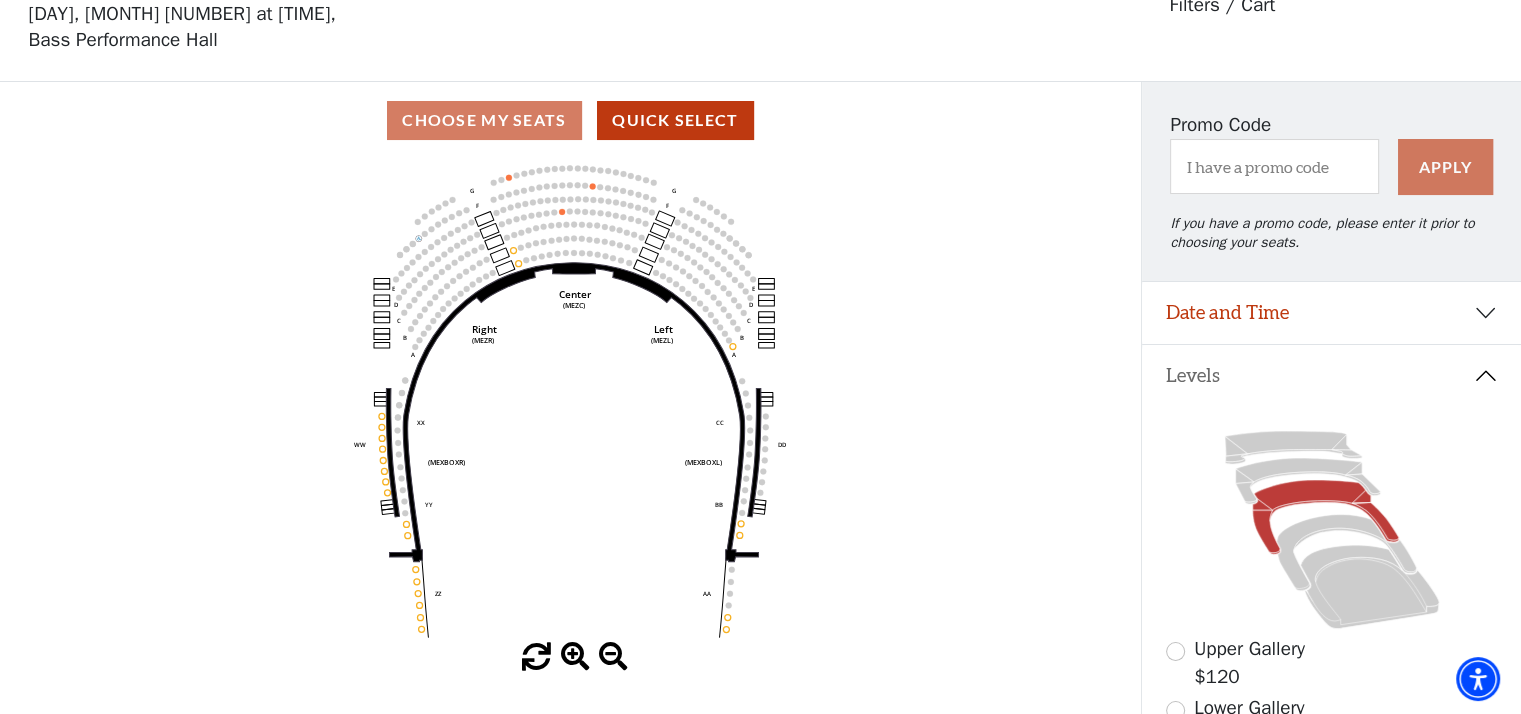 click 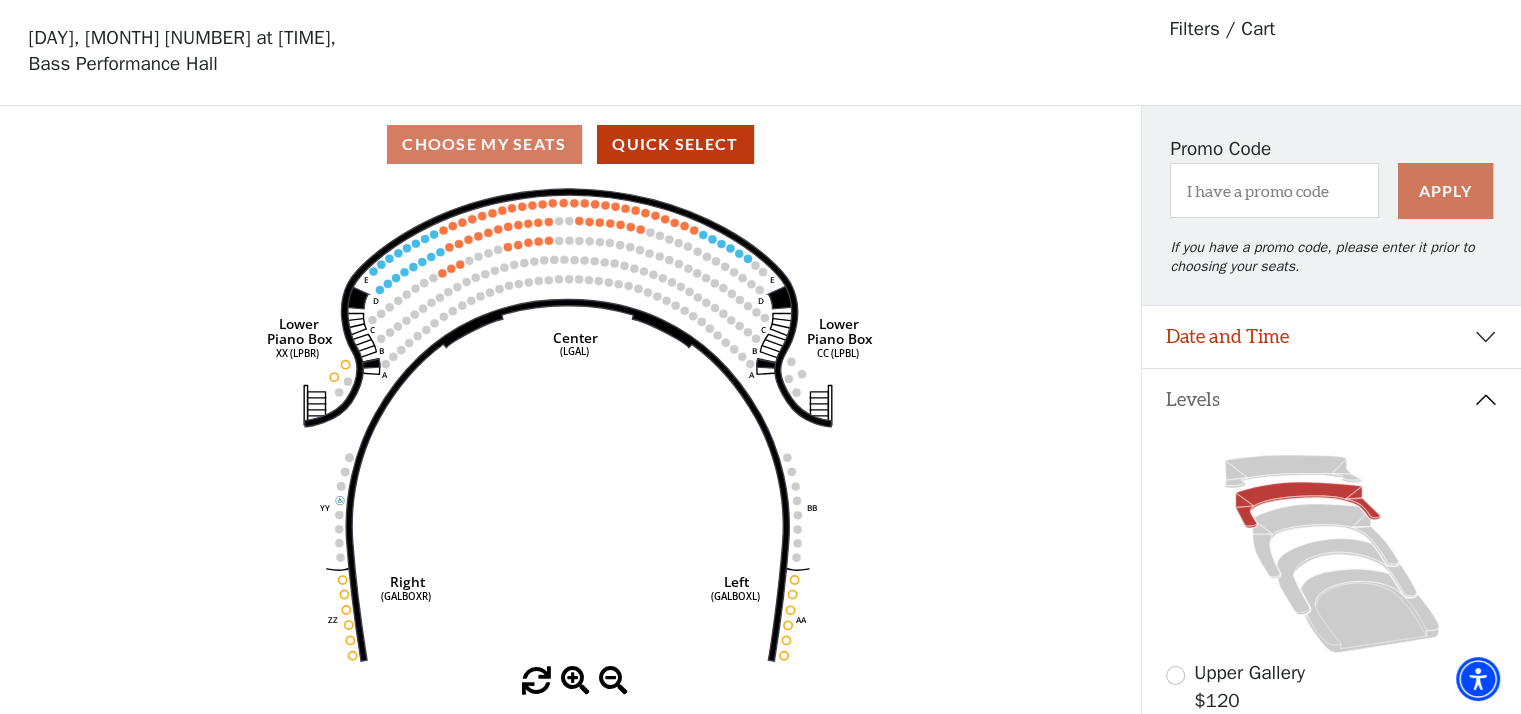 scroll, scrollTop: 92, scrollLeft: 0, axis: vertical 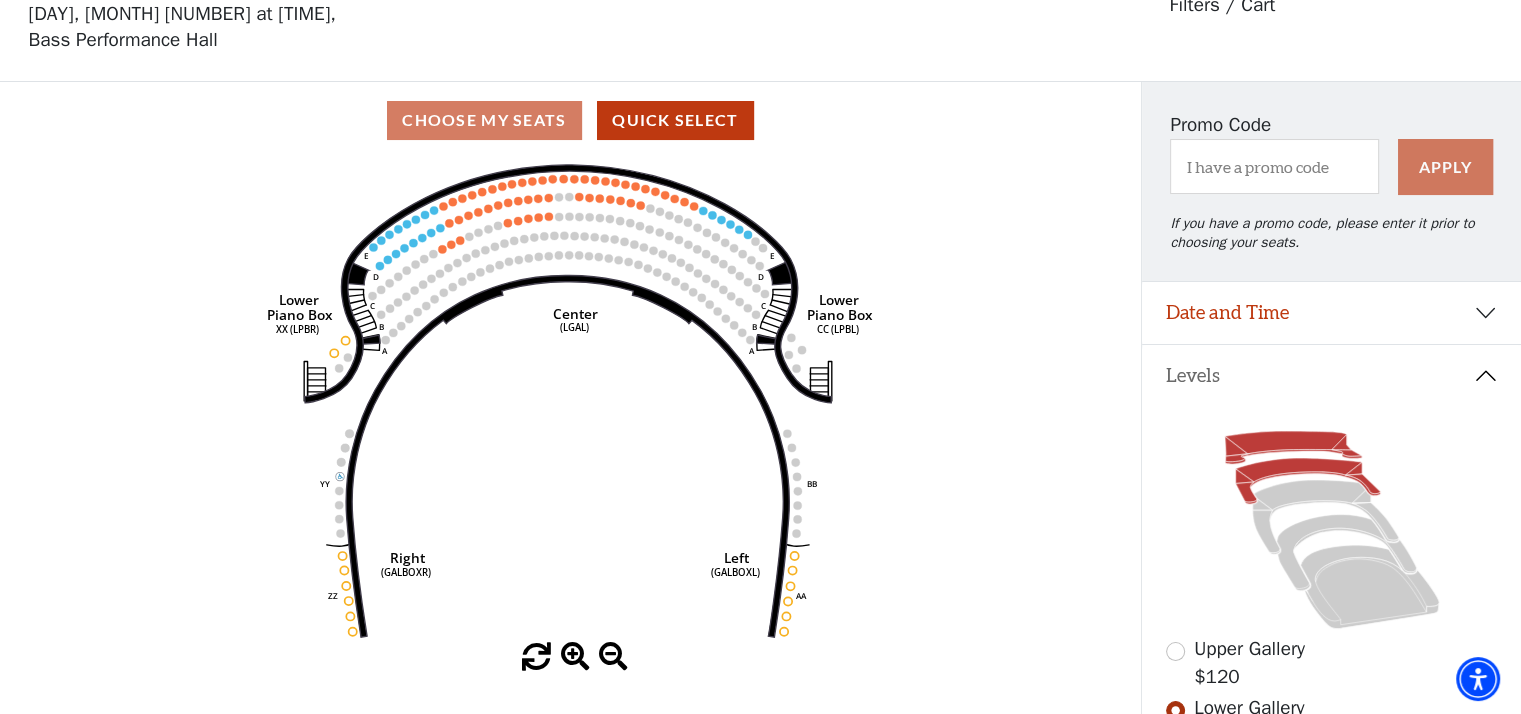 click 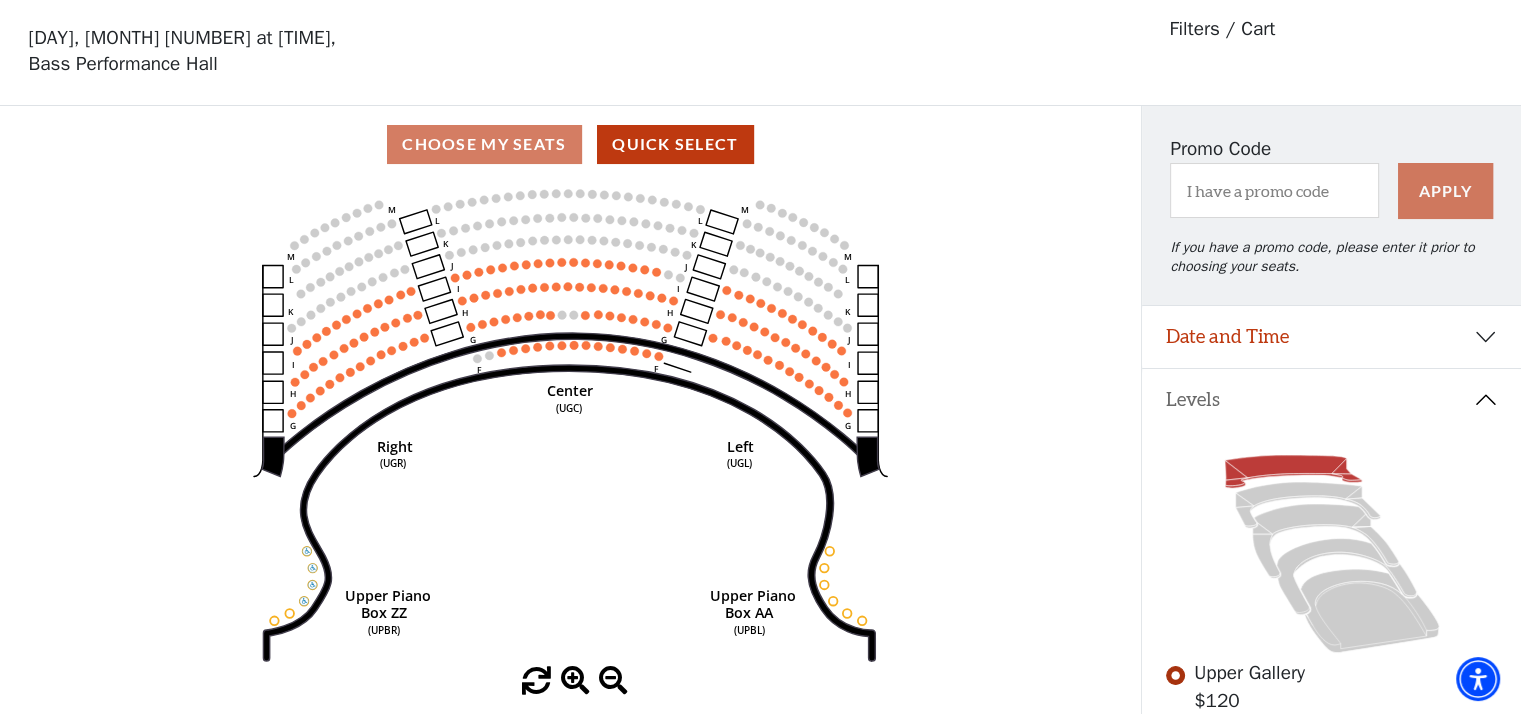 scroll, scrollTop: 92, scrollLeft: 0, axis: vertical 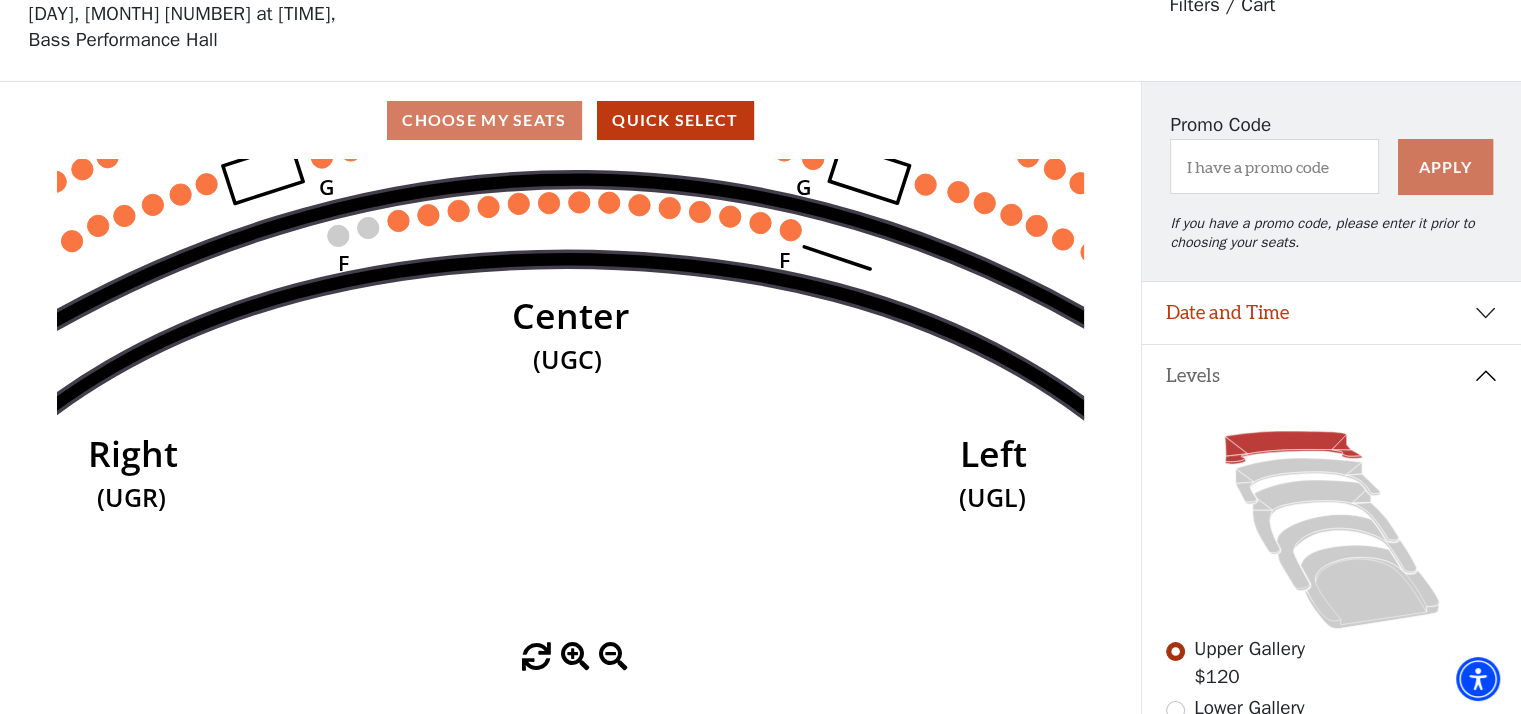 click 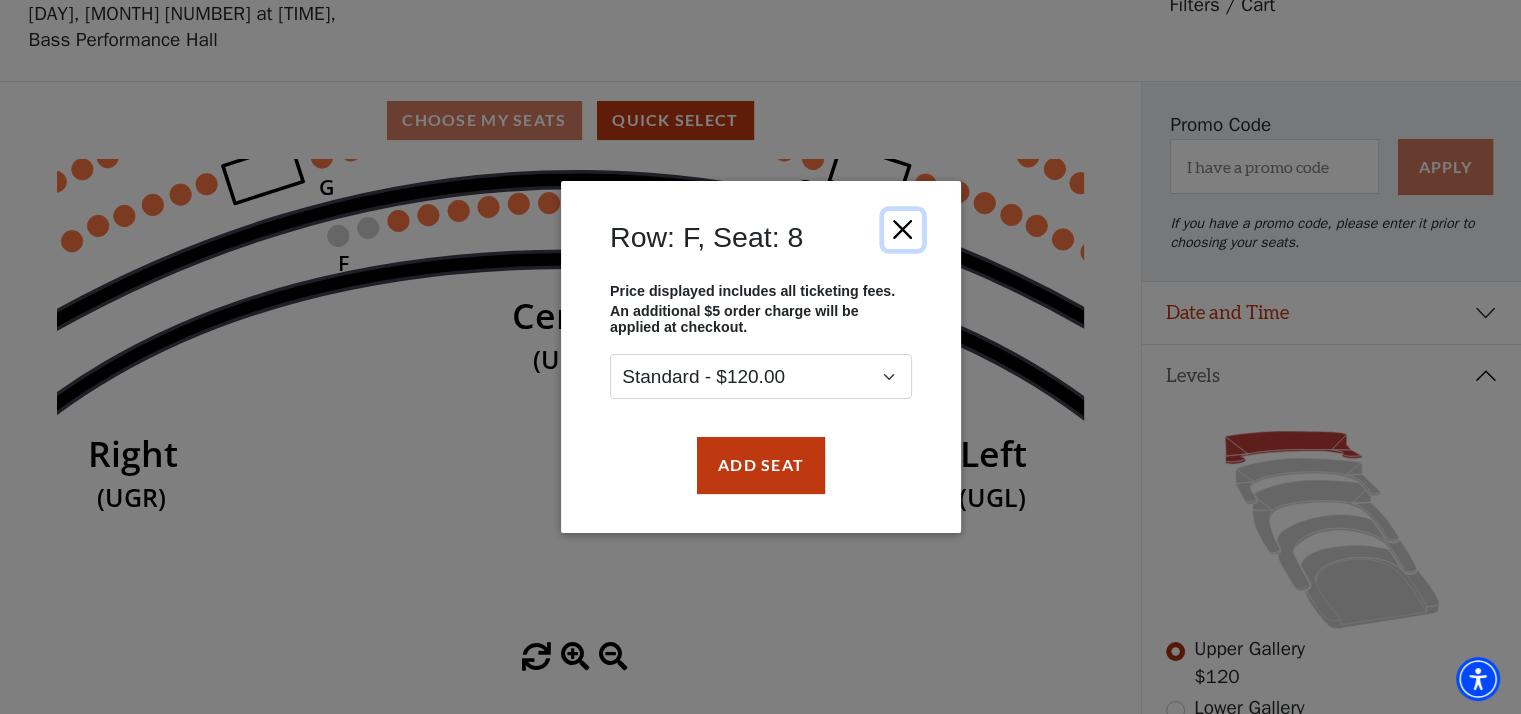 click at bounding box center [902, 230] 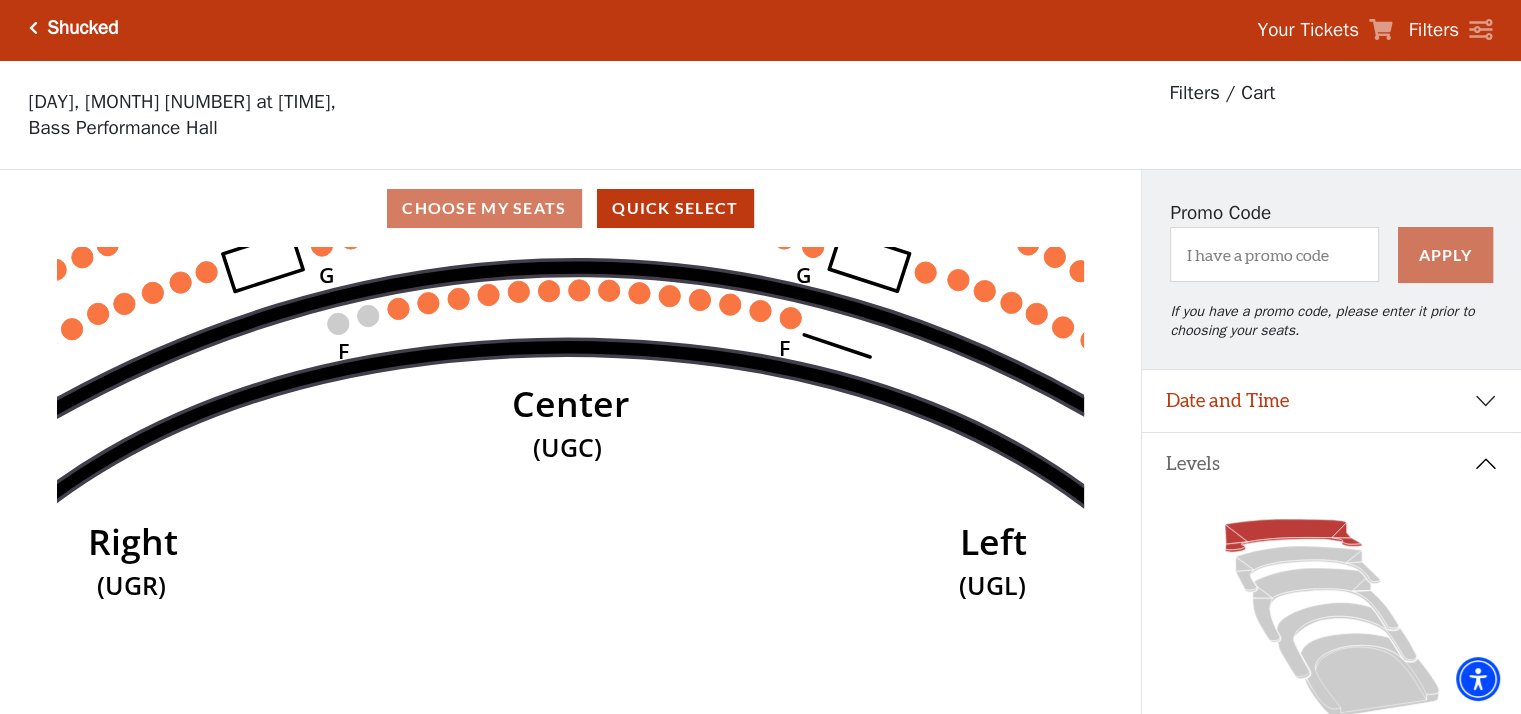 scroll, scrollTop: 0, scrollLeft: 0, axis: both 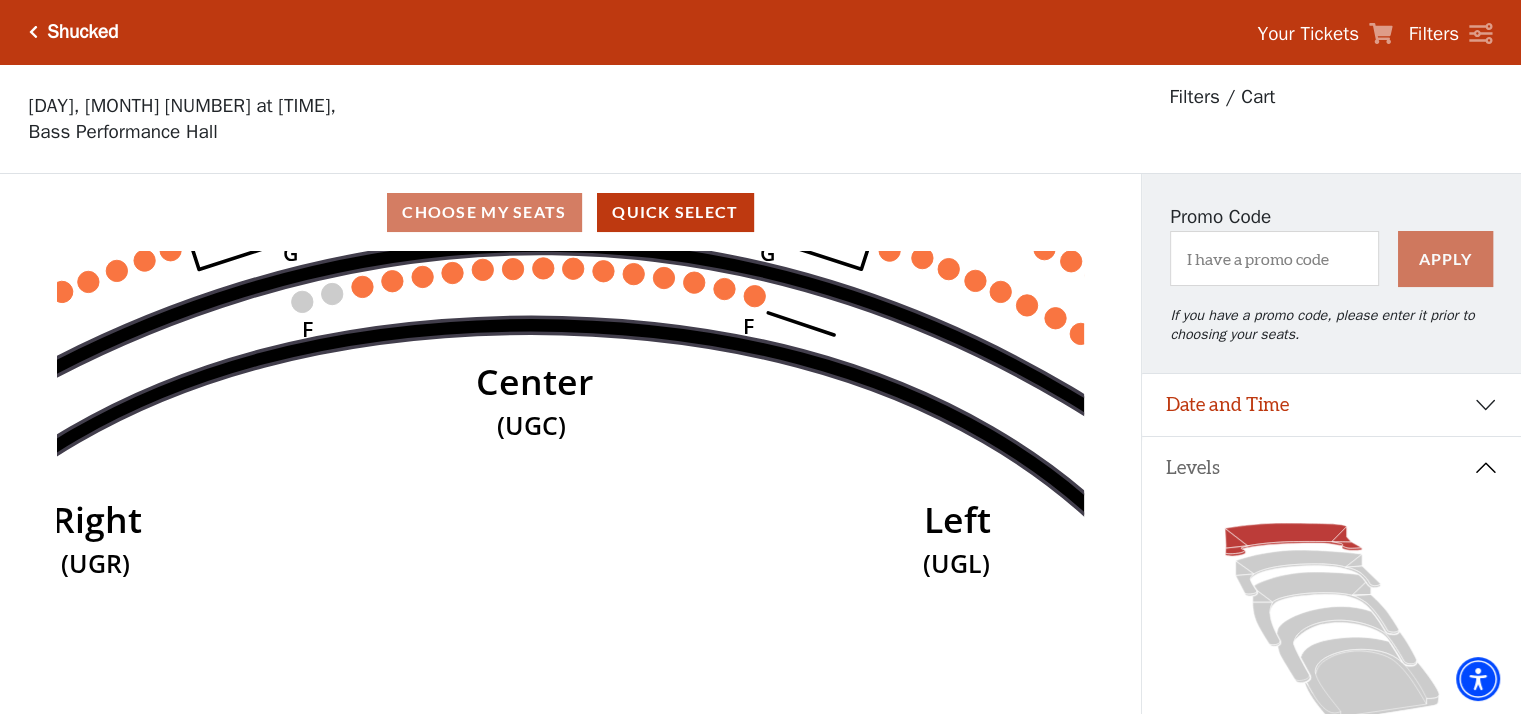 click 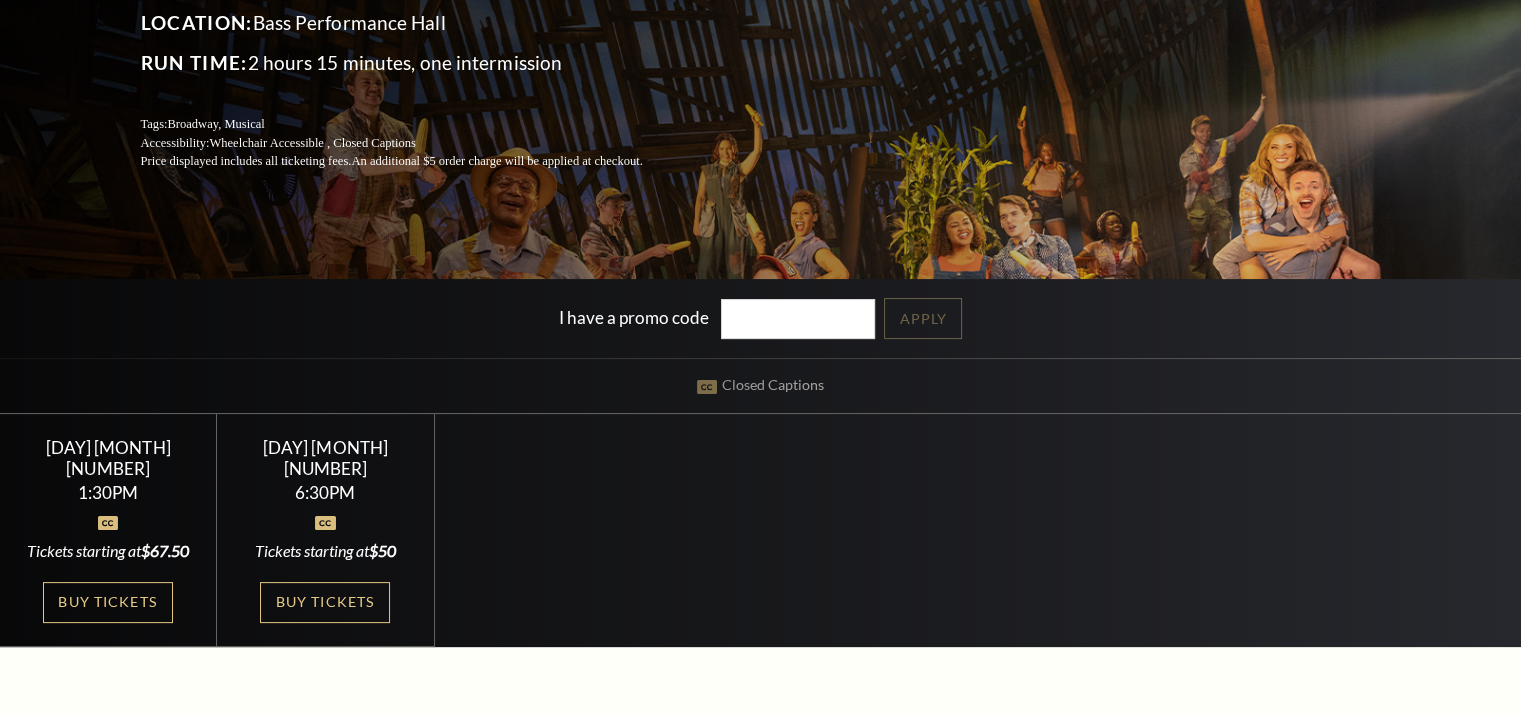 scroll, scrollTop: 280, scrollLeft: 0, axis: vertical 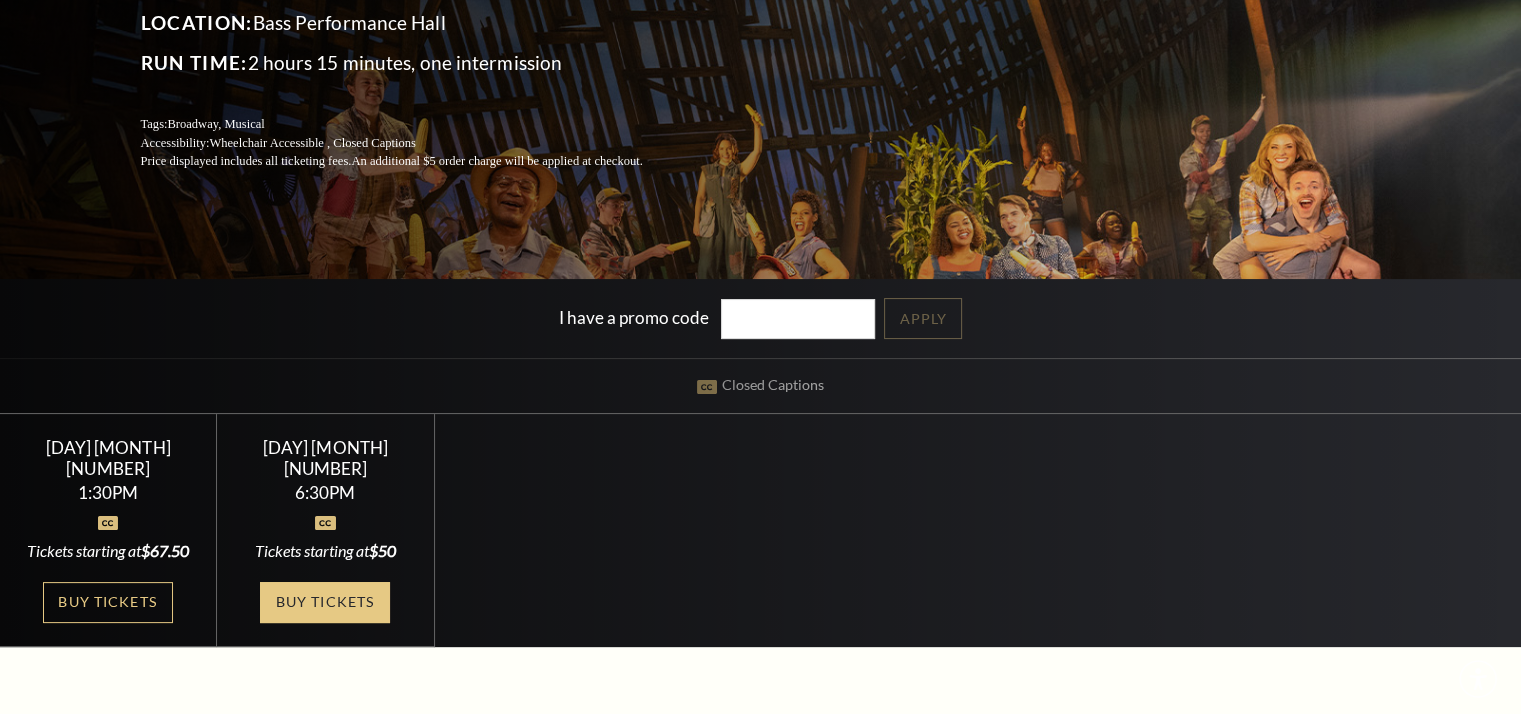 click on "Buy Tickets" at bounding box center (325, 602) 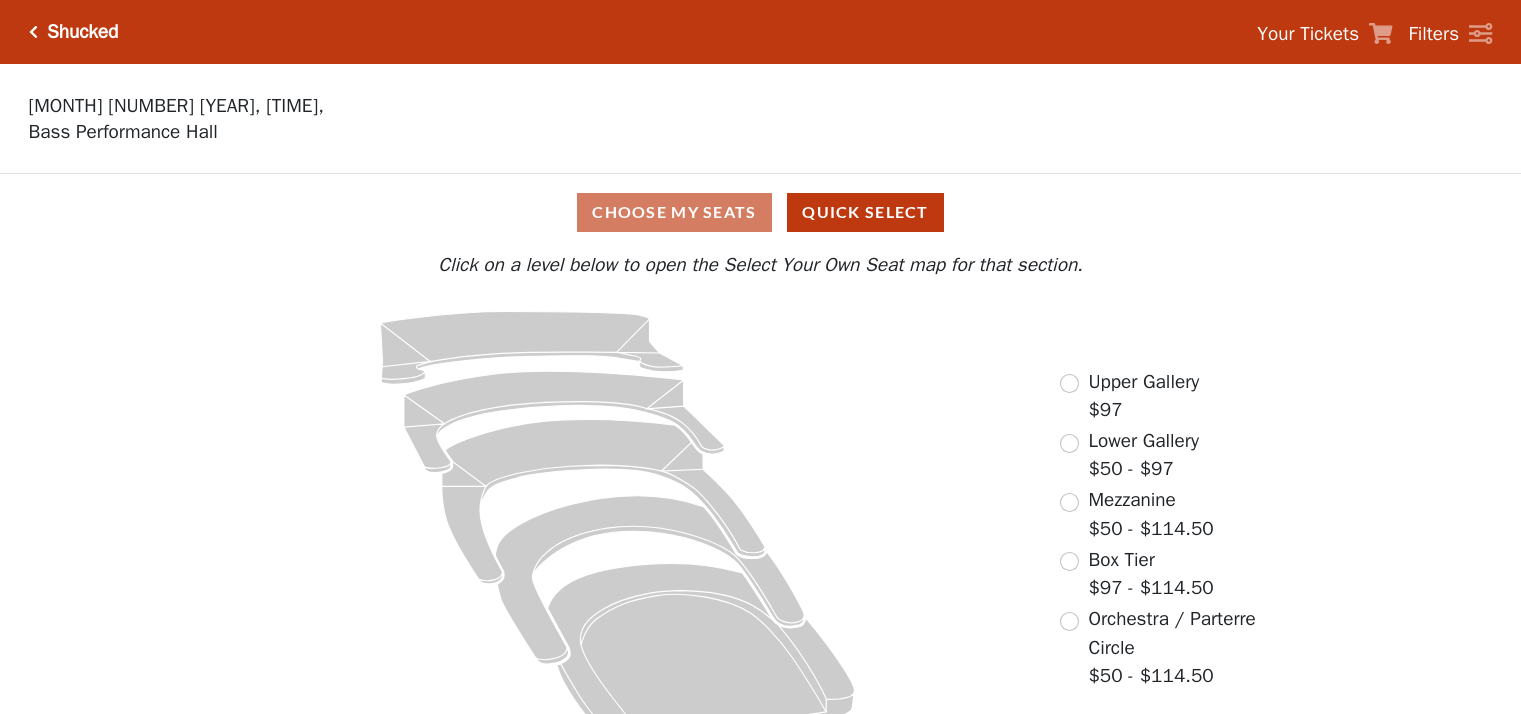 scroll, scrollTop: 0, scrollLeft: 0, axis: both 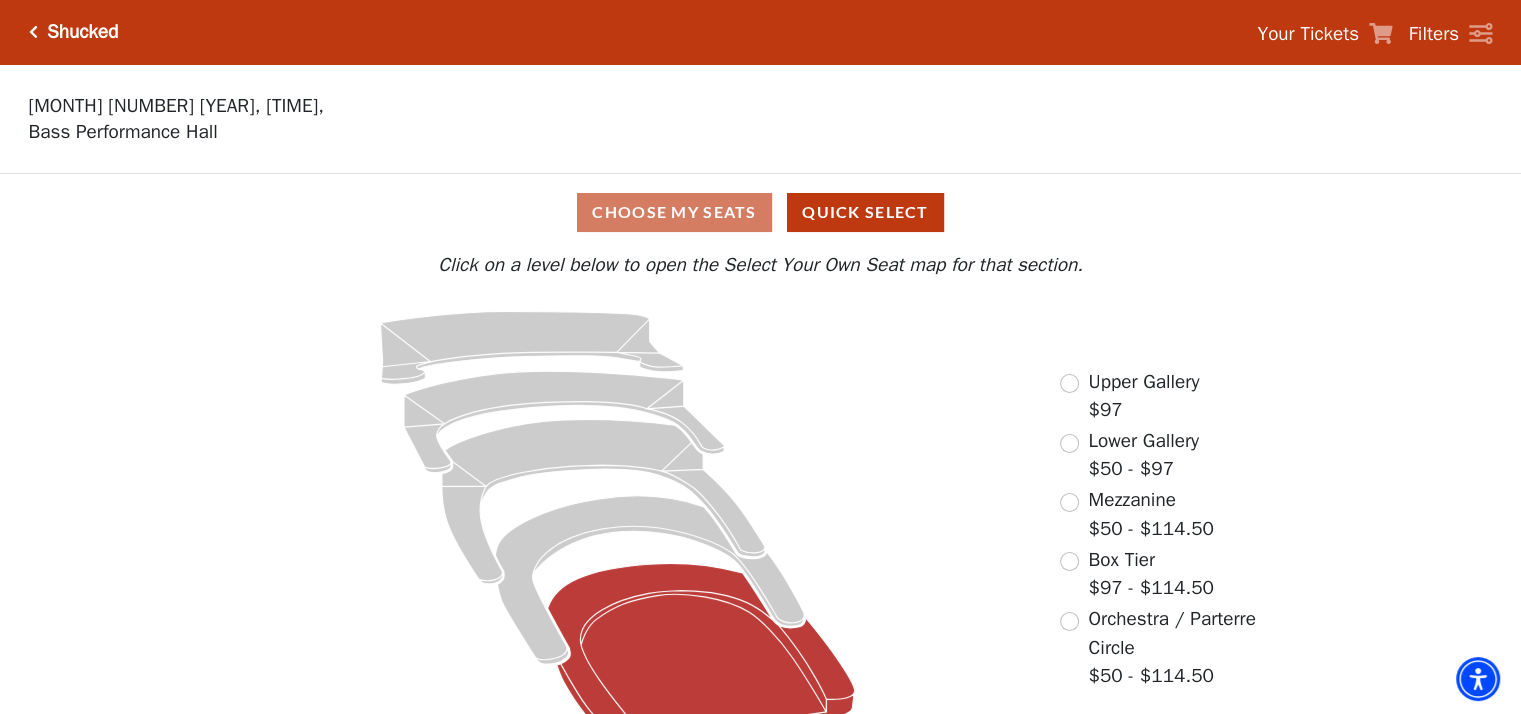 click 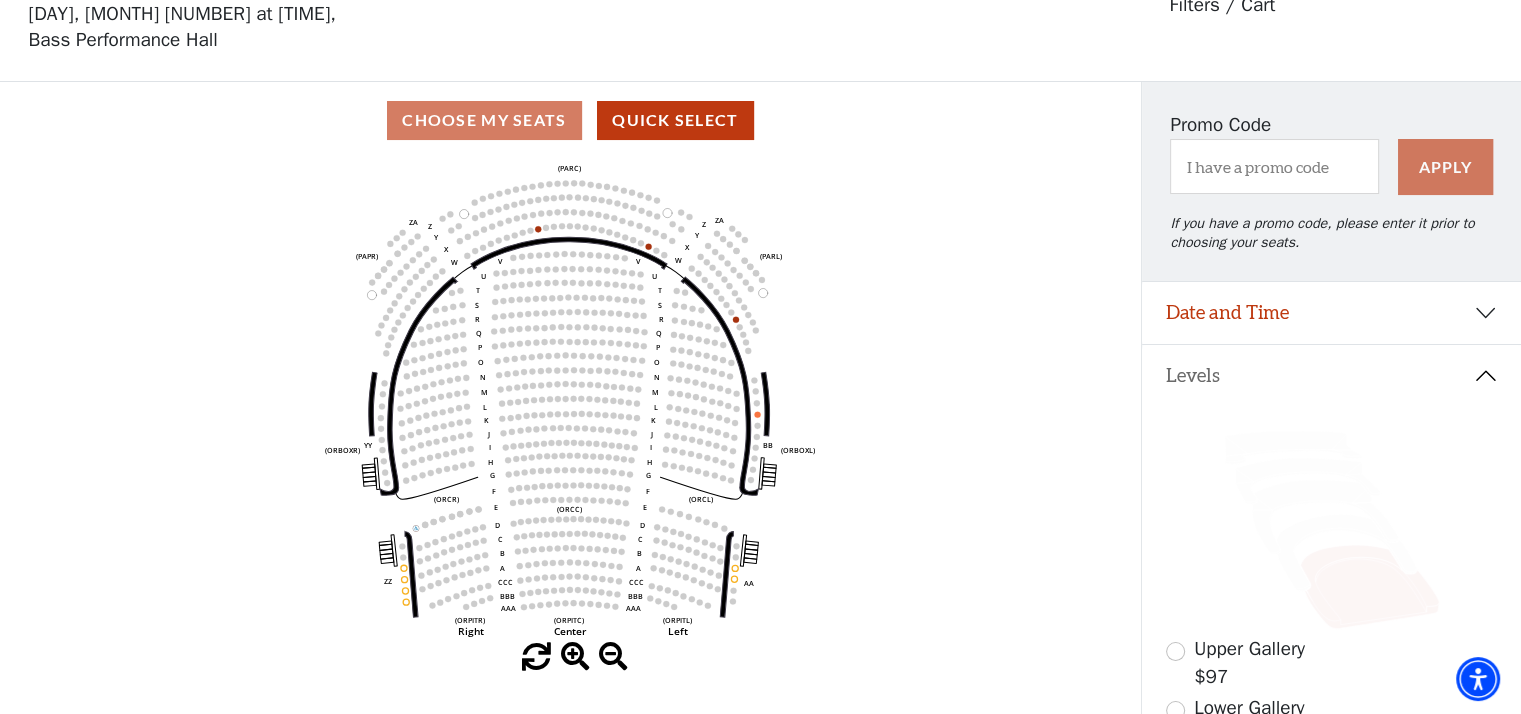scroll, scrollTop: 92, scrollLeft: 0, axis: vertical 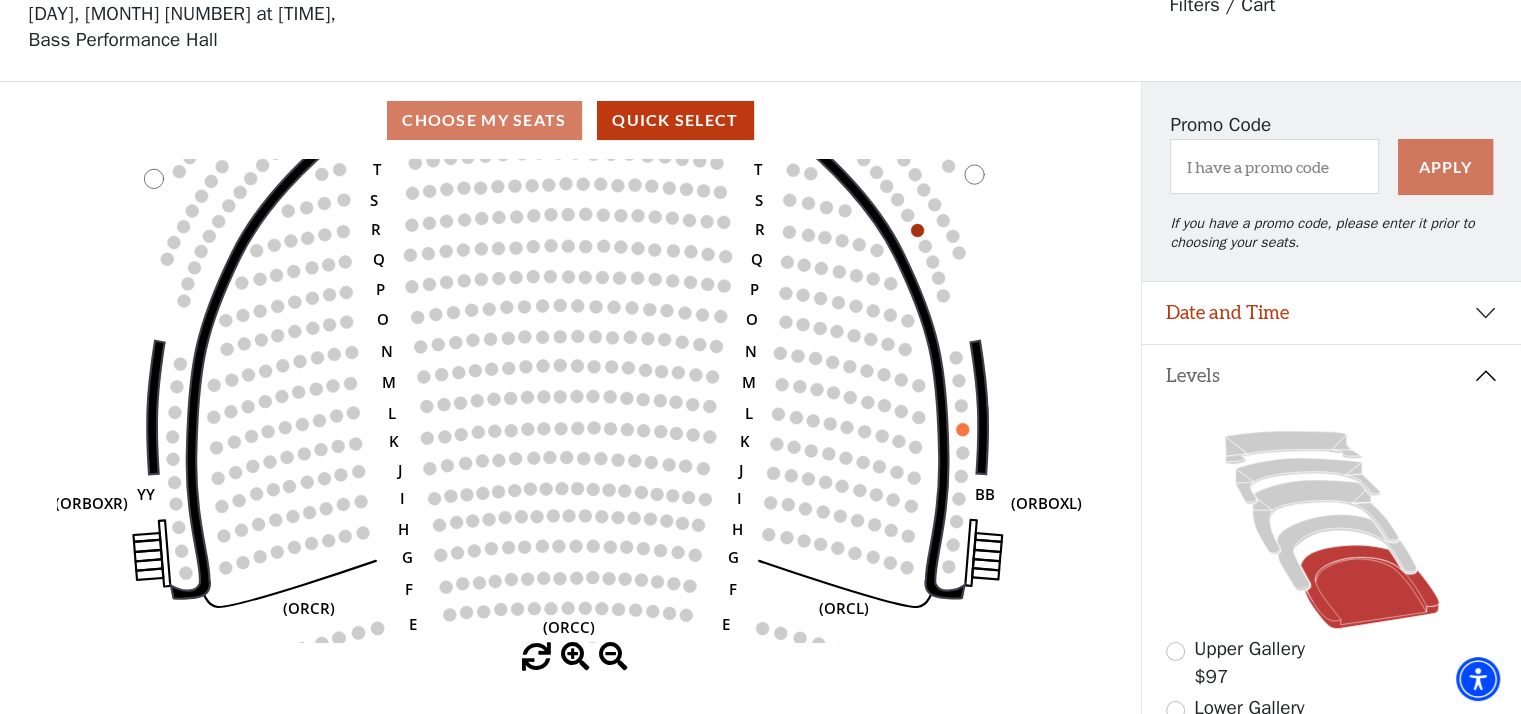 click 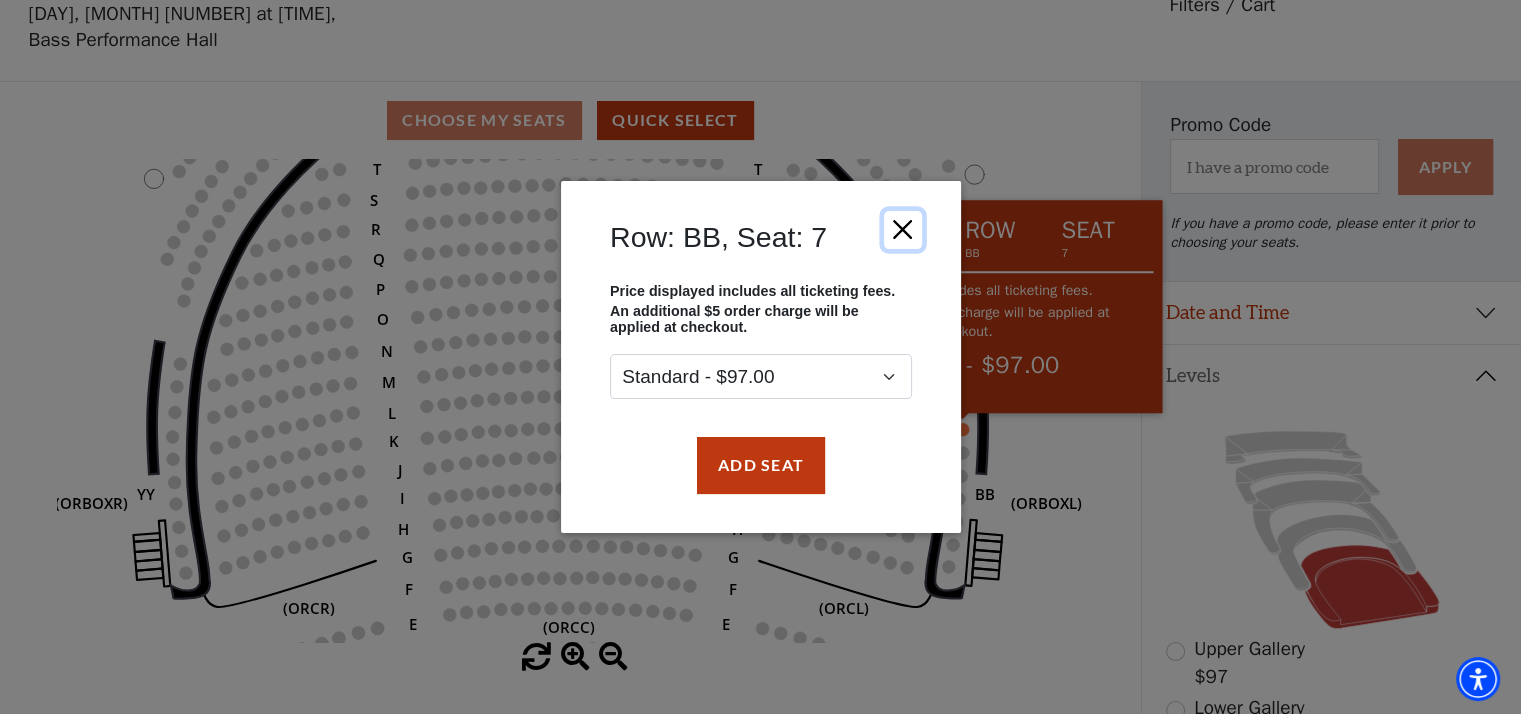click at bounding box center (902, 230) 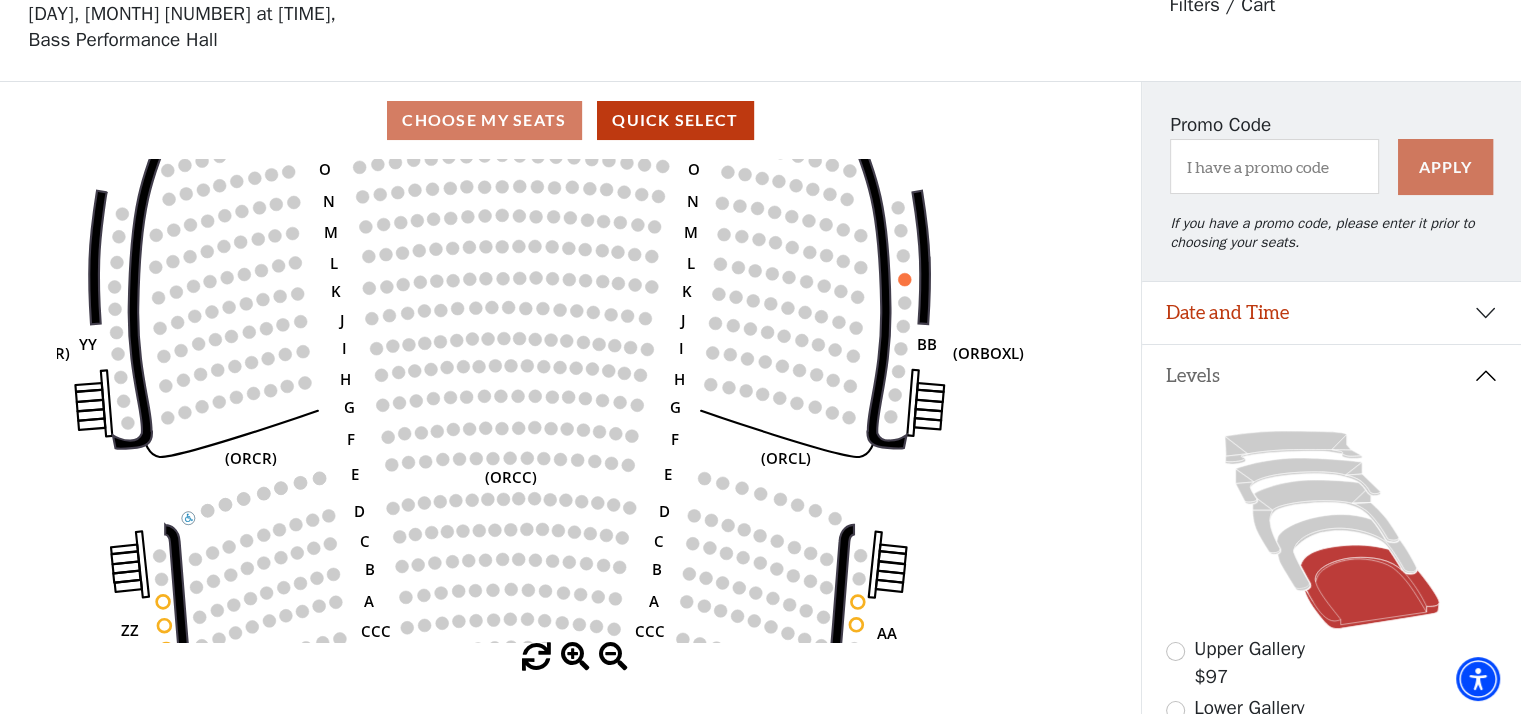click 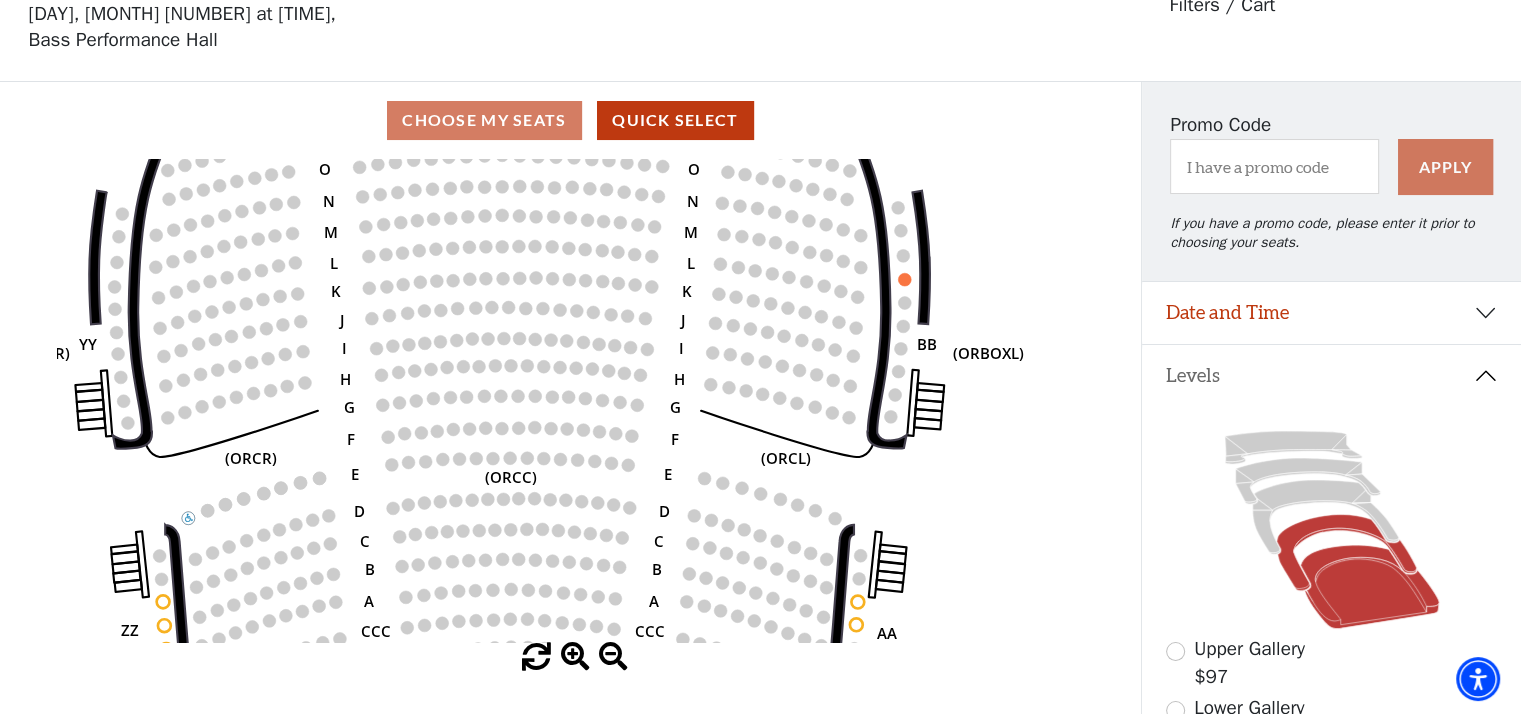 click 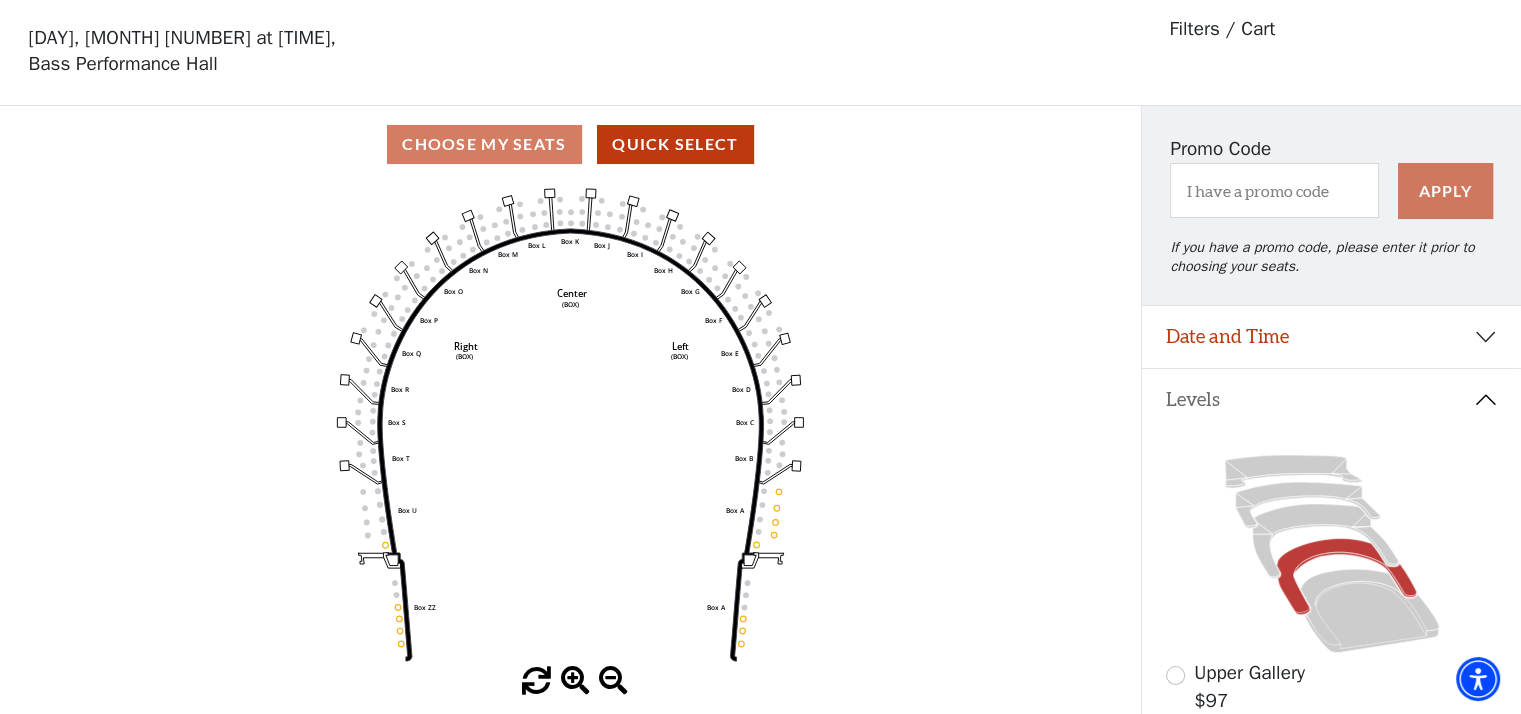 scroll, scrollTop: 92, scrollLeft: 0, axis: vertical 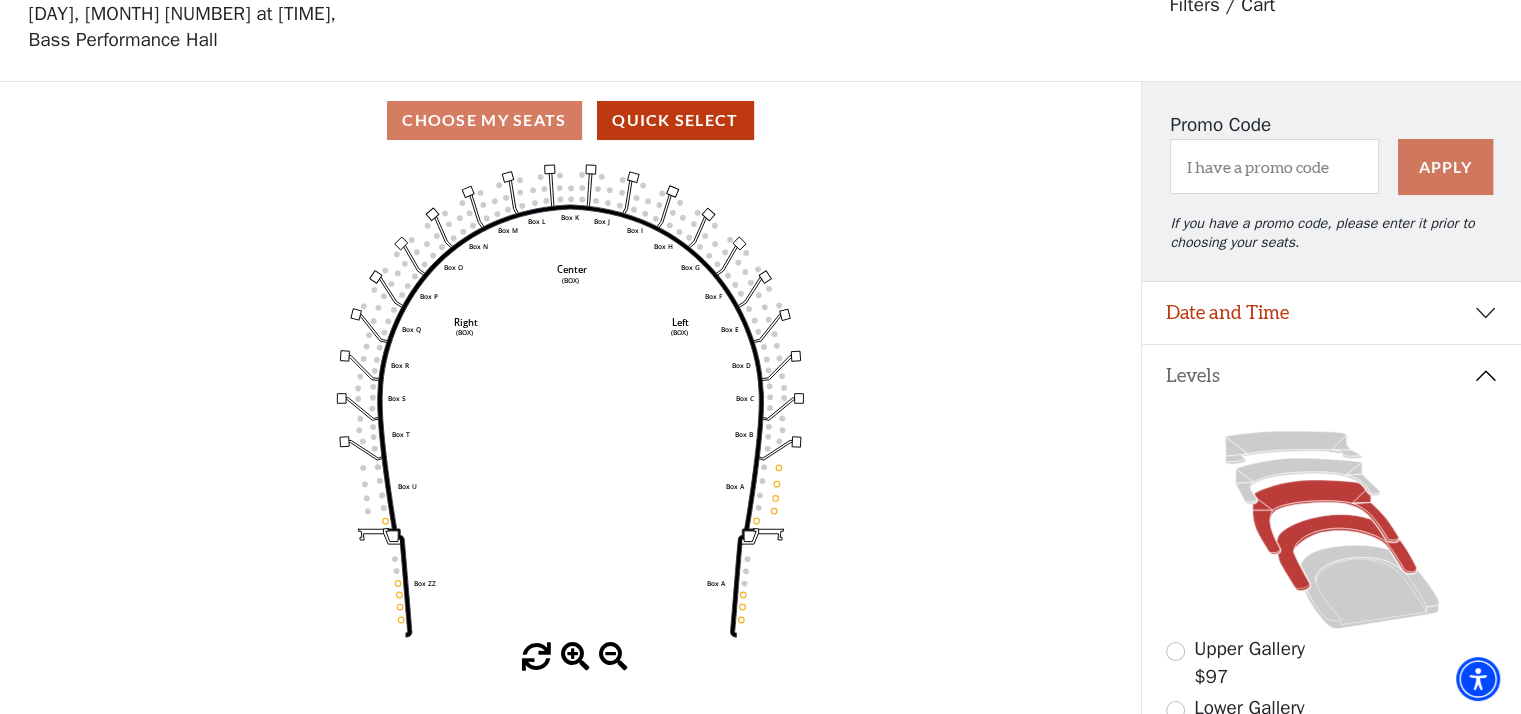 click 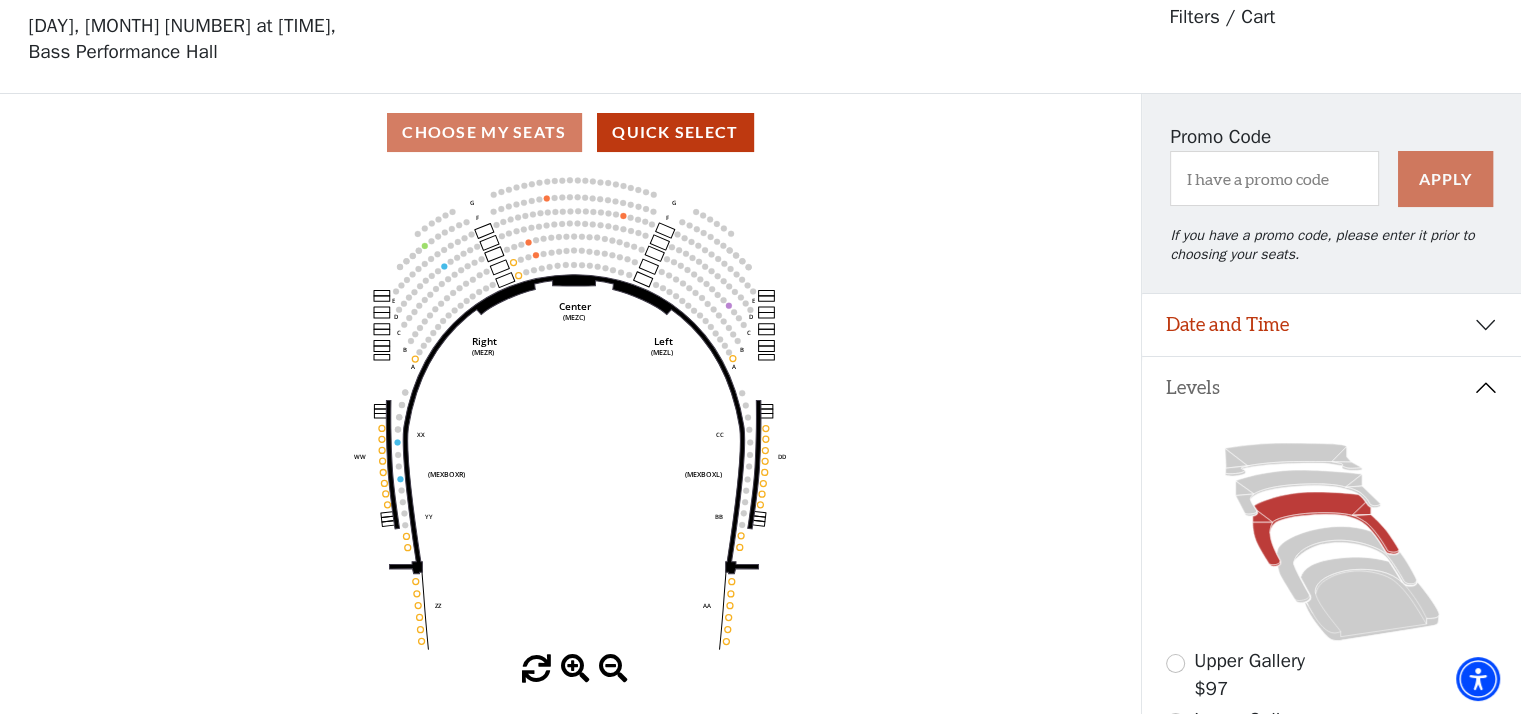 scroll, scrollTop: 92, scrollLeft: 0, axis: vertical 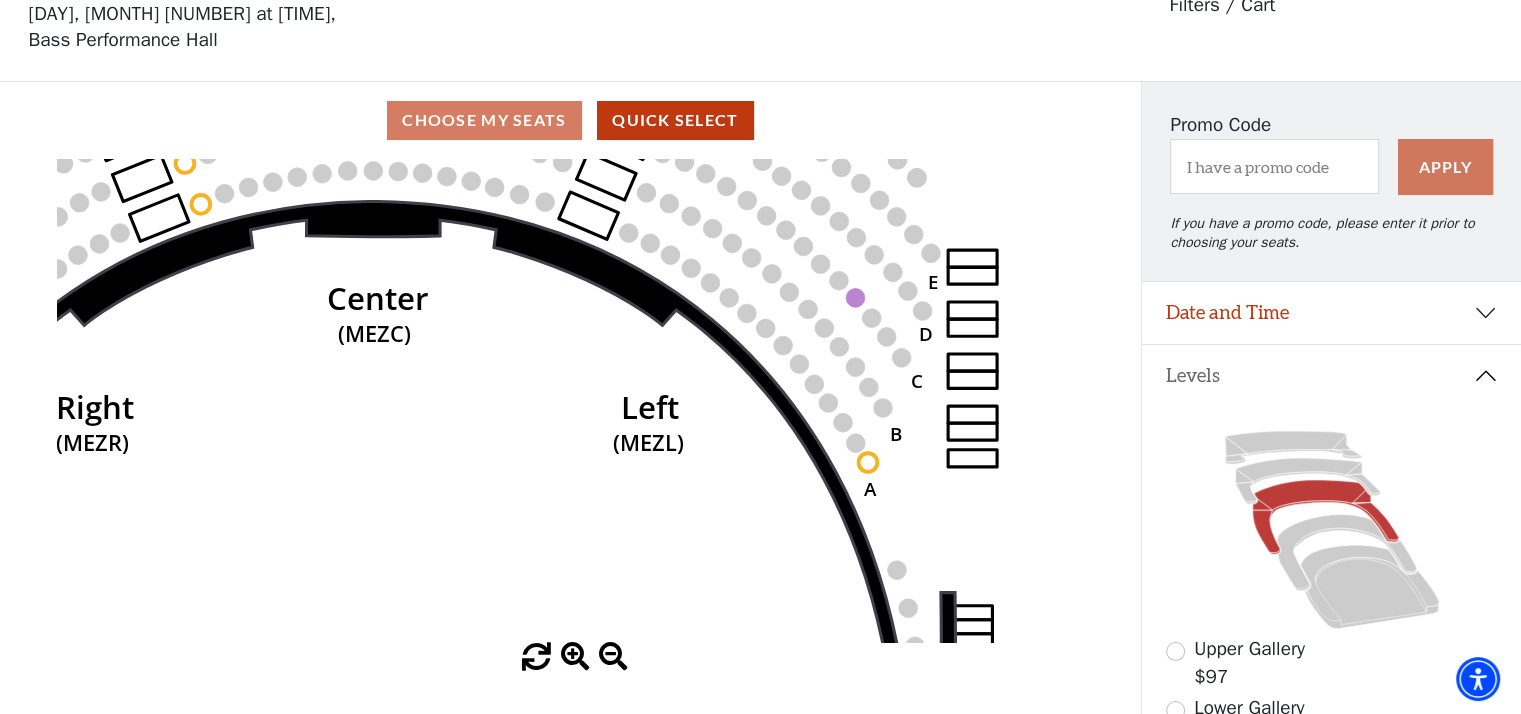 click 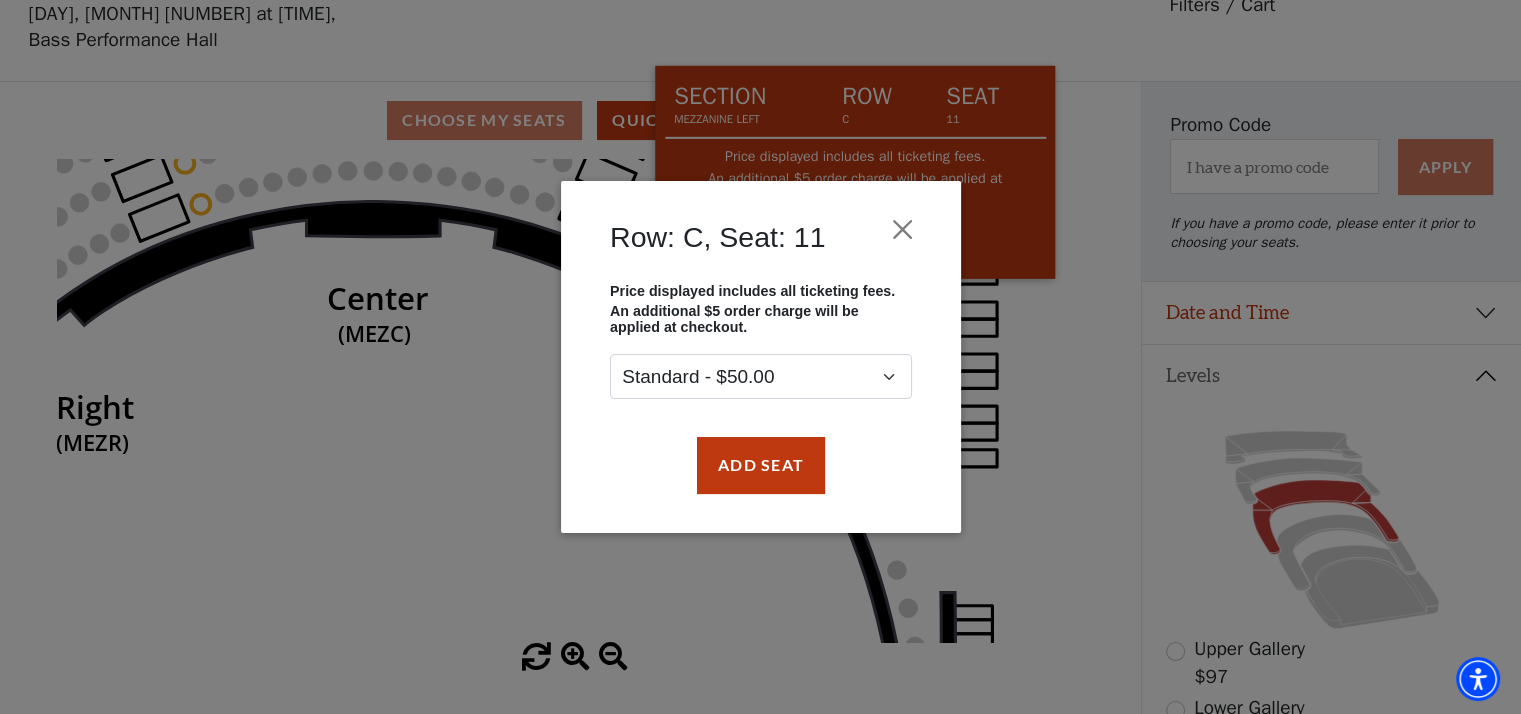 click on "Row: C, Seat: 11
Price displayed includes all ticketing fees.
An additional $5 order charge will be applied at checkout.
Standard - $50.00
Add Seat" at bounding box center [760, 357] 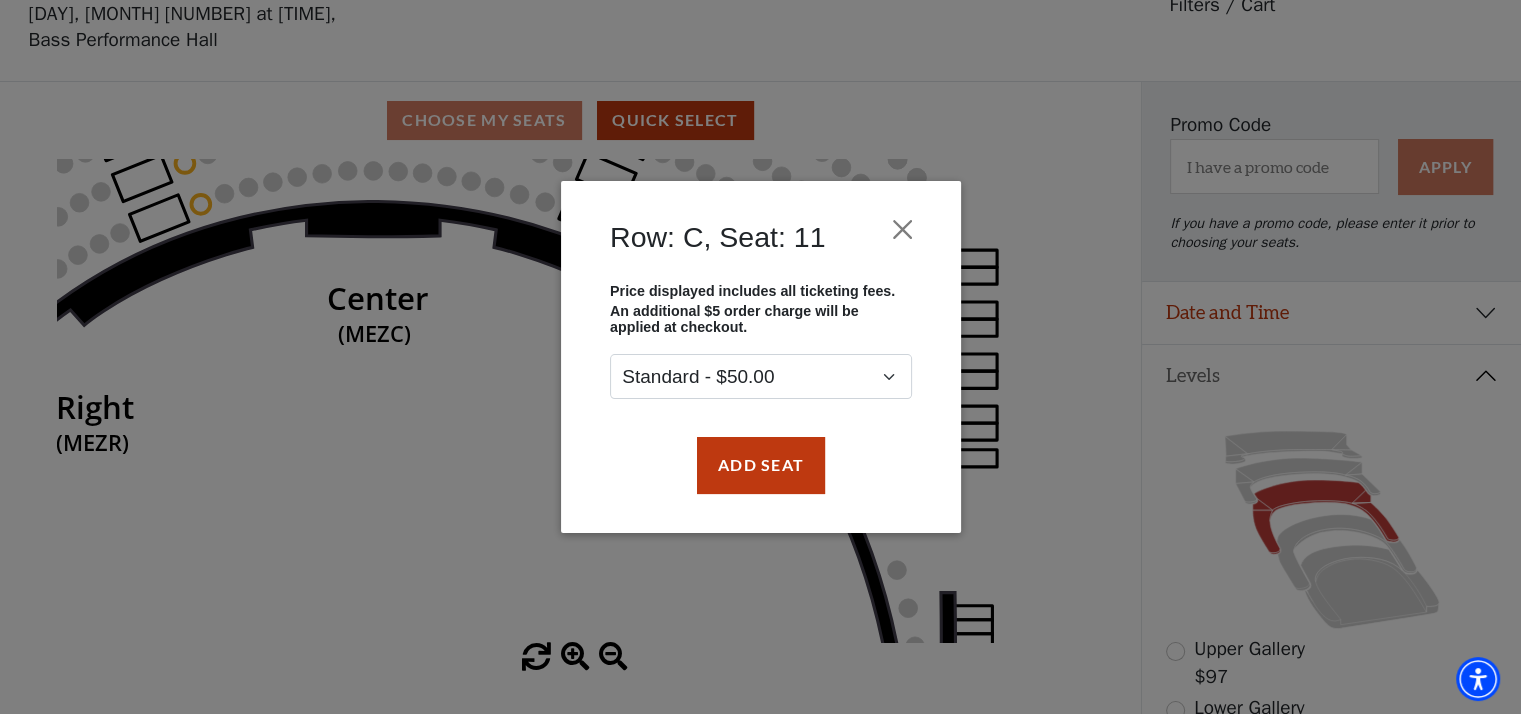 click on "Row: C, Seat: 11
Price displayed includes all ticketing fees.
An additional $5 order charge will be applied at checkout.
Standard - $50.00
Add Seat" at bounding box center (760, 357) 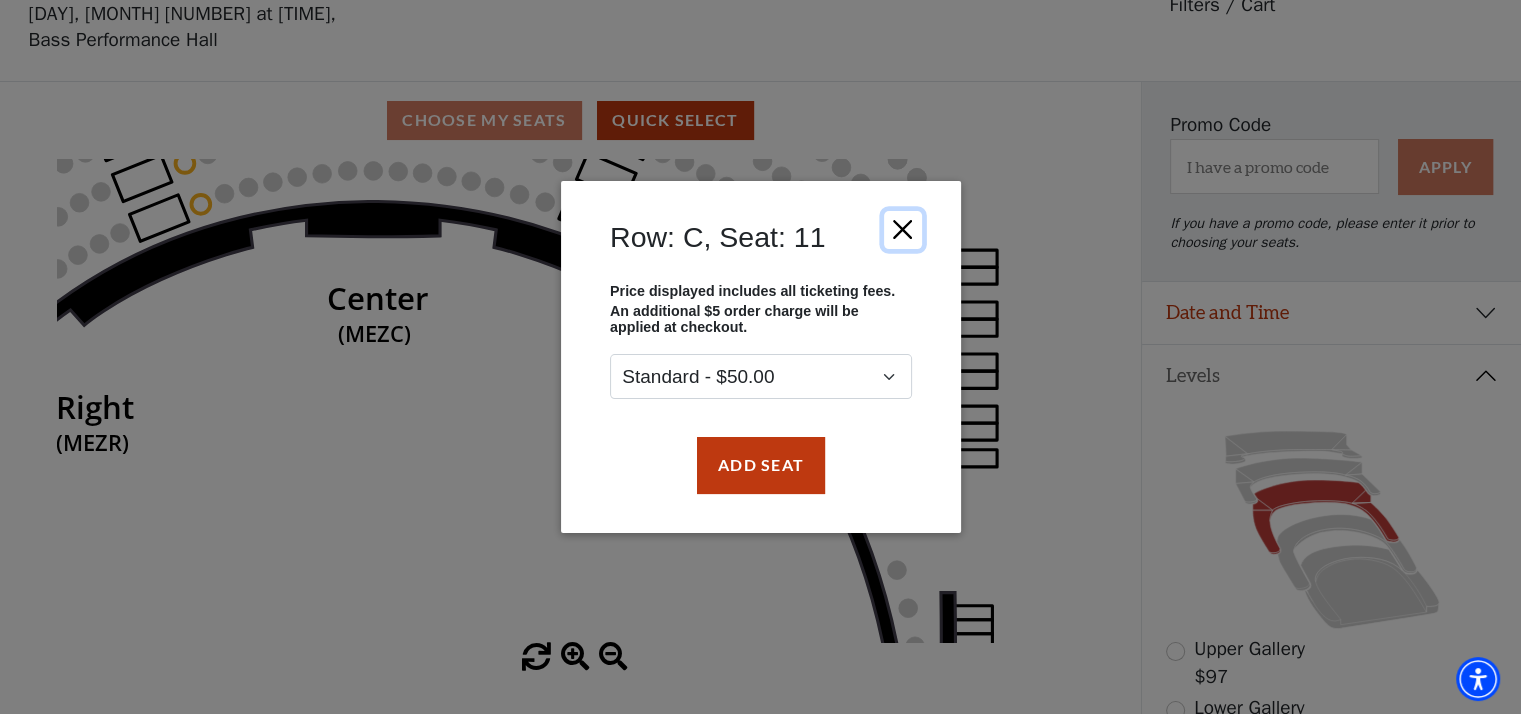click at bounding box center [902, 230] 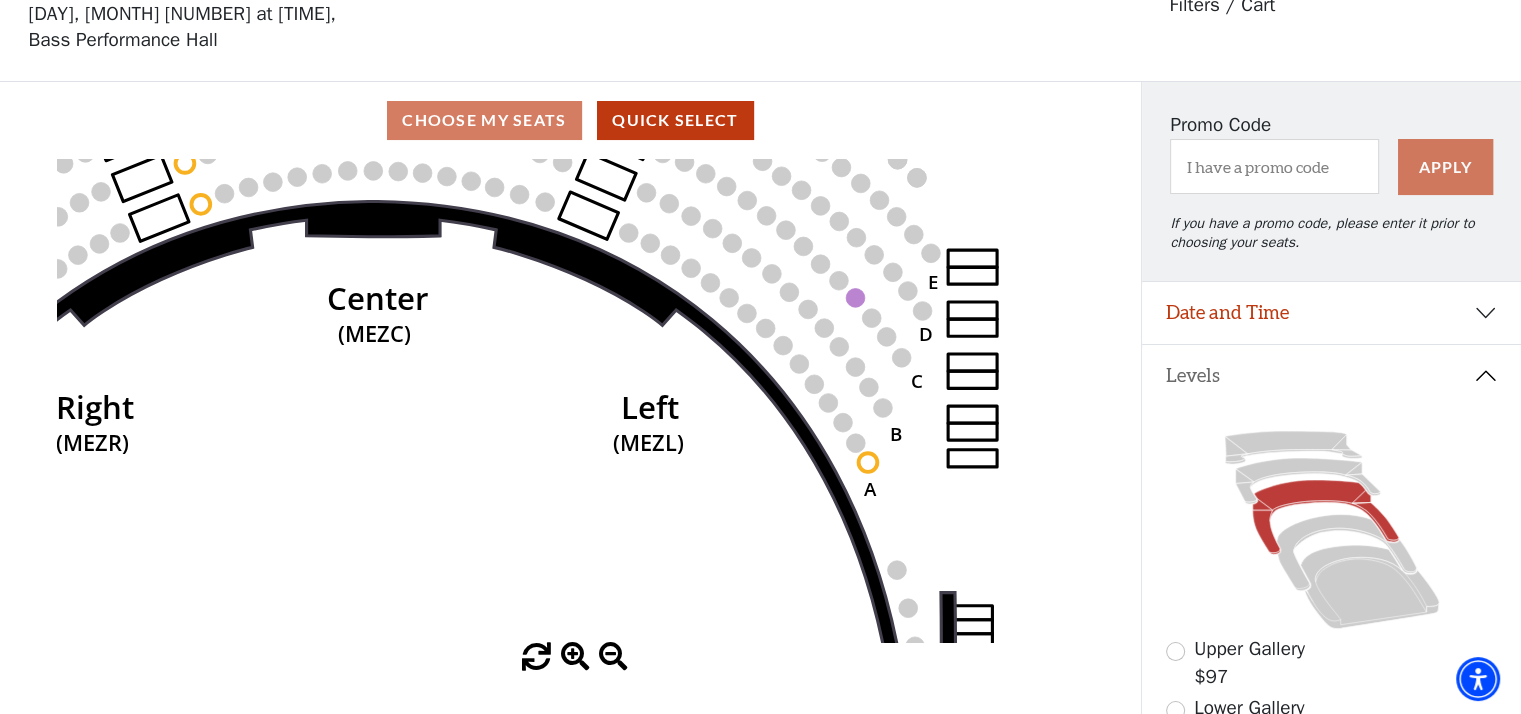 click 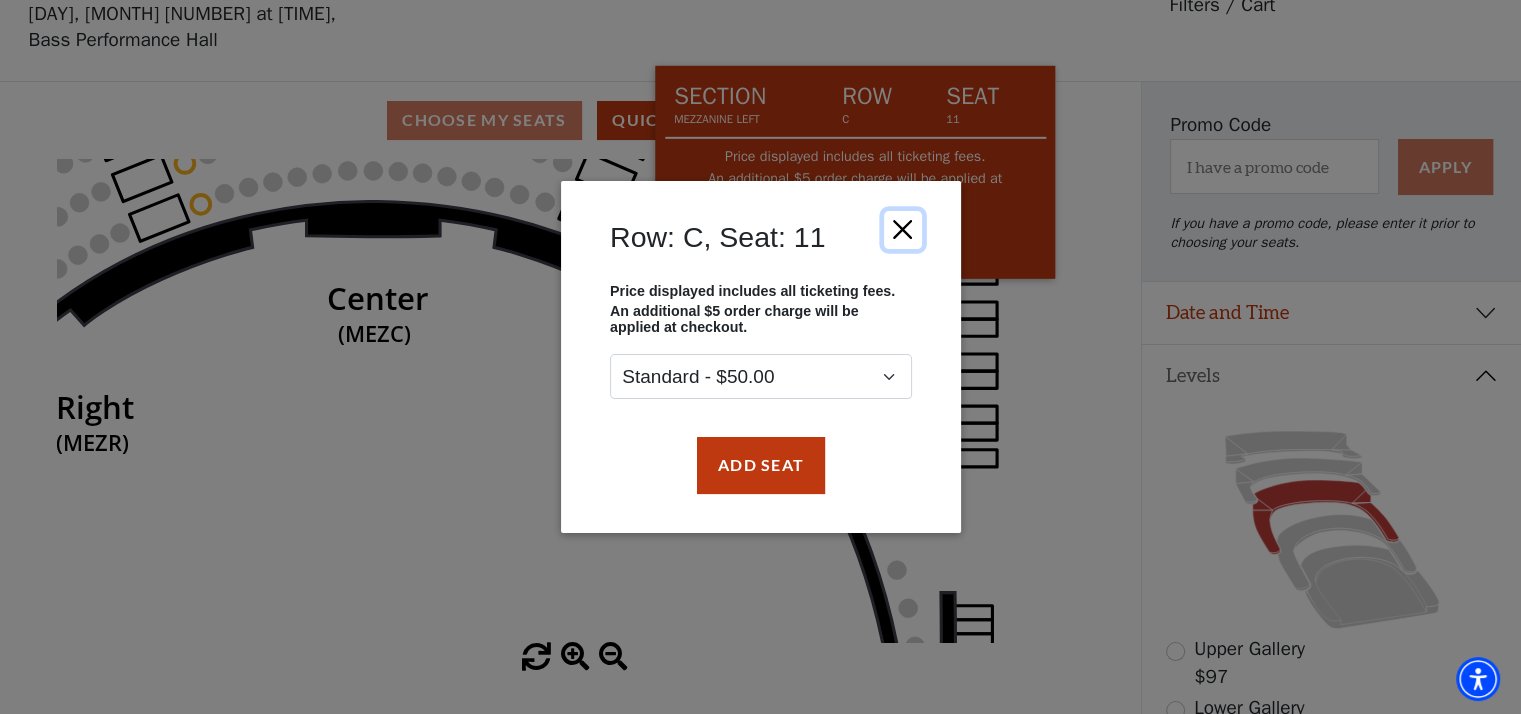 click at bounding box center (902, 230) 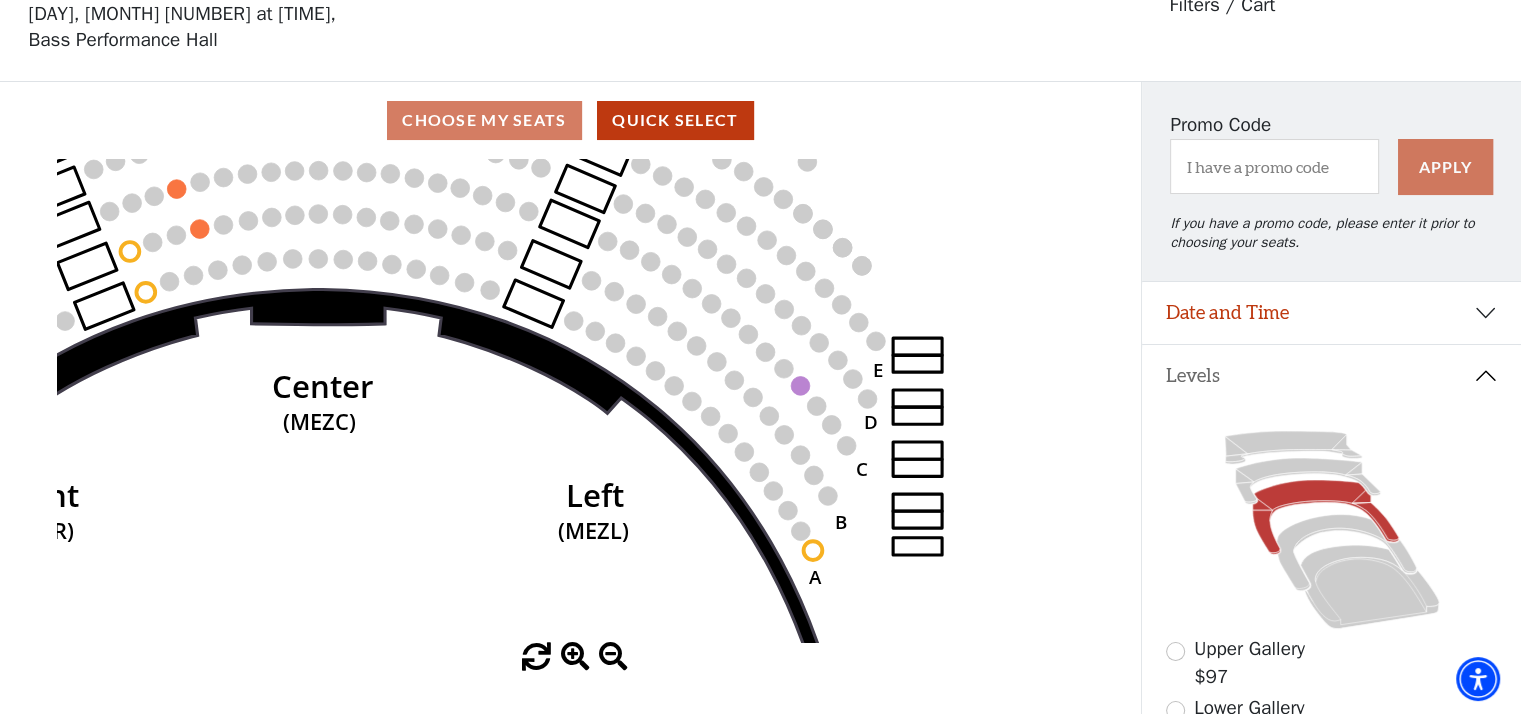 click 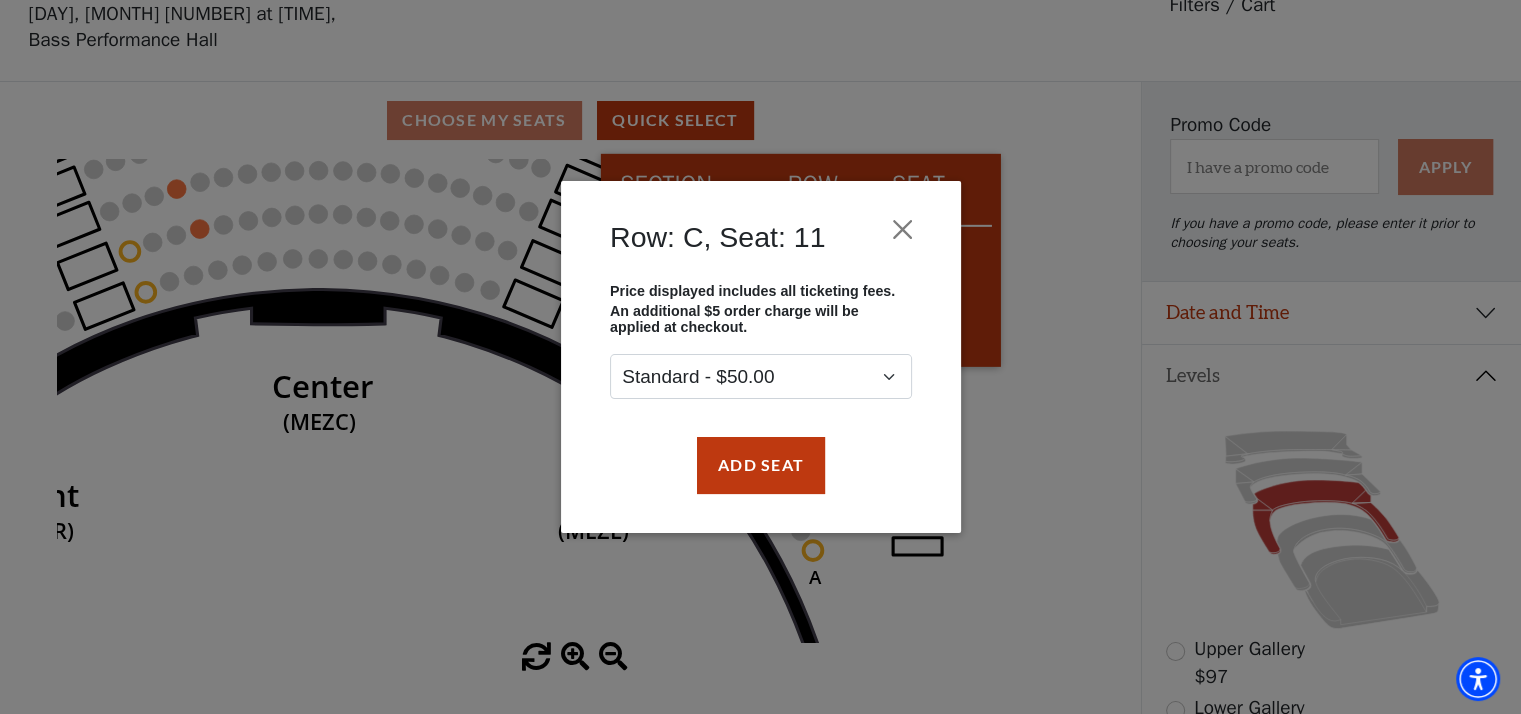 click on "Row: C, Seat: 11
Price displayed includes all ticketing fees.
An additional $5 order charge will be applied at checkout.
Standard - $50.00
Add Seat" at bounding box center (760, 357) 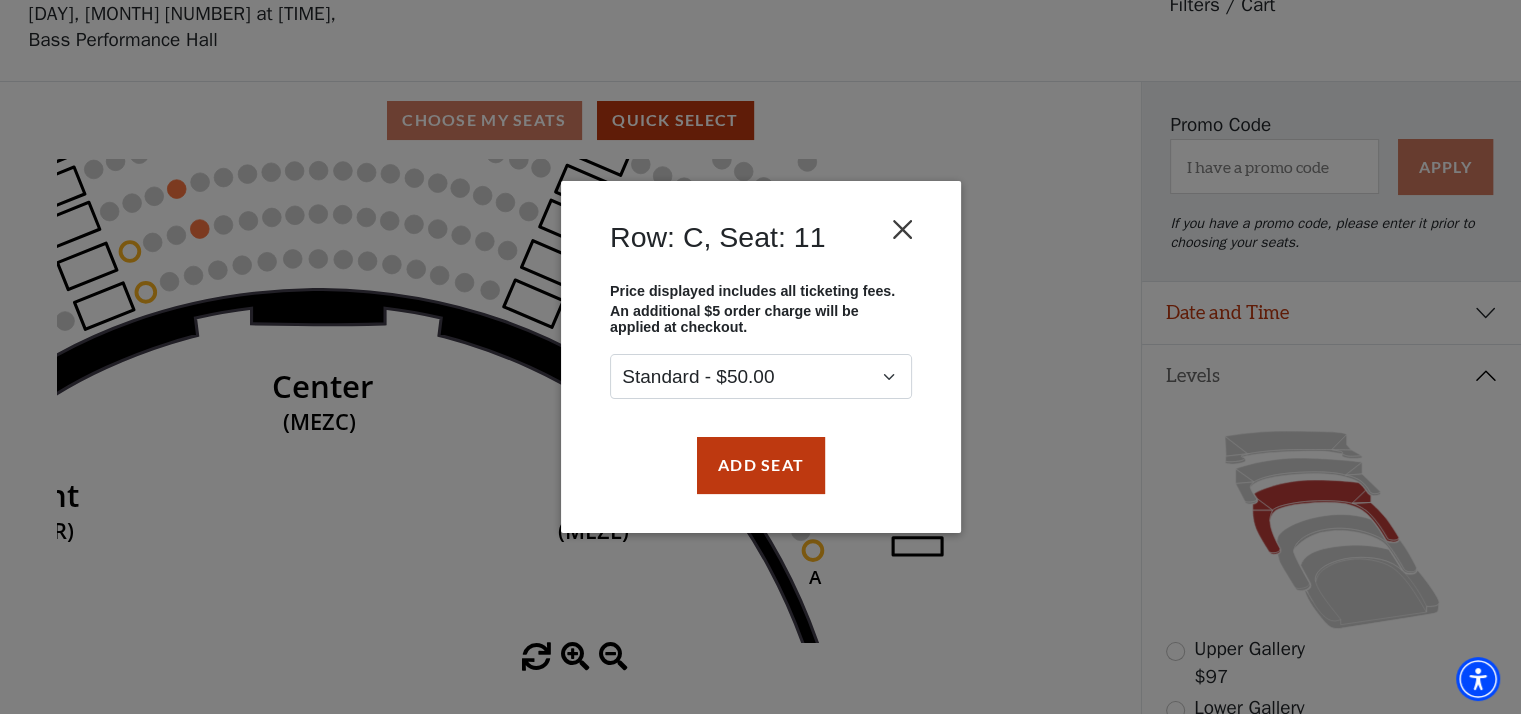 click at bounding box center [902, 230] 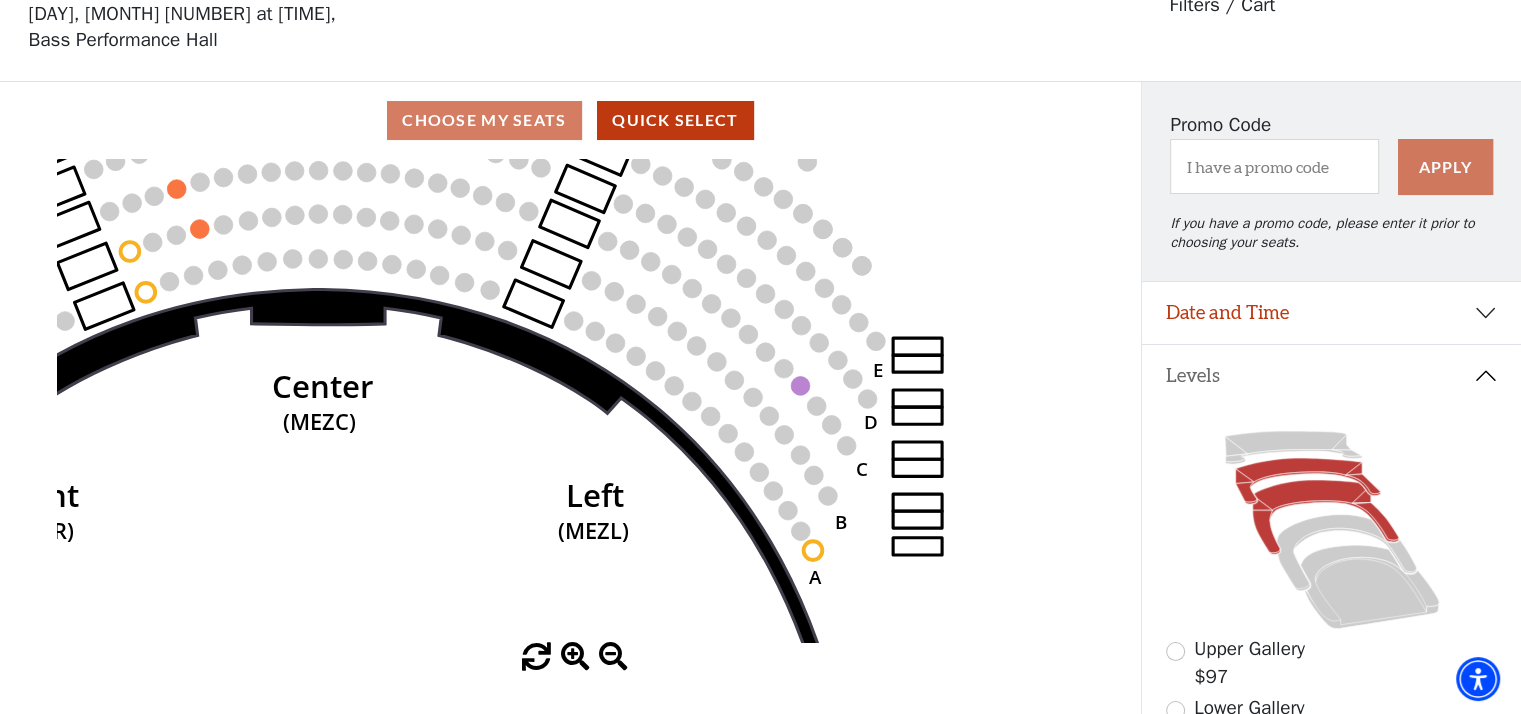 click 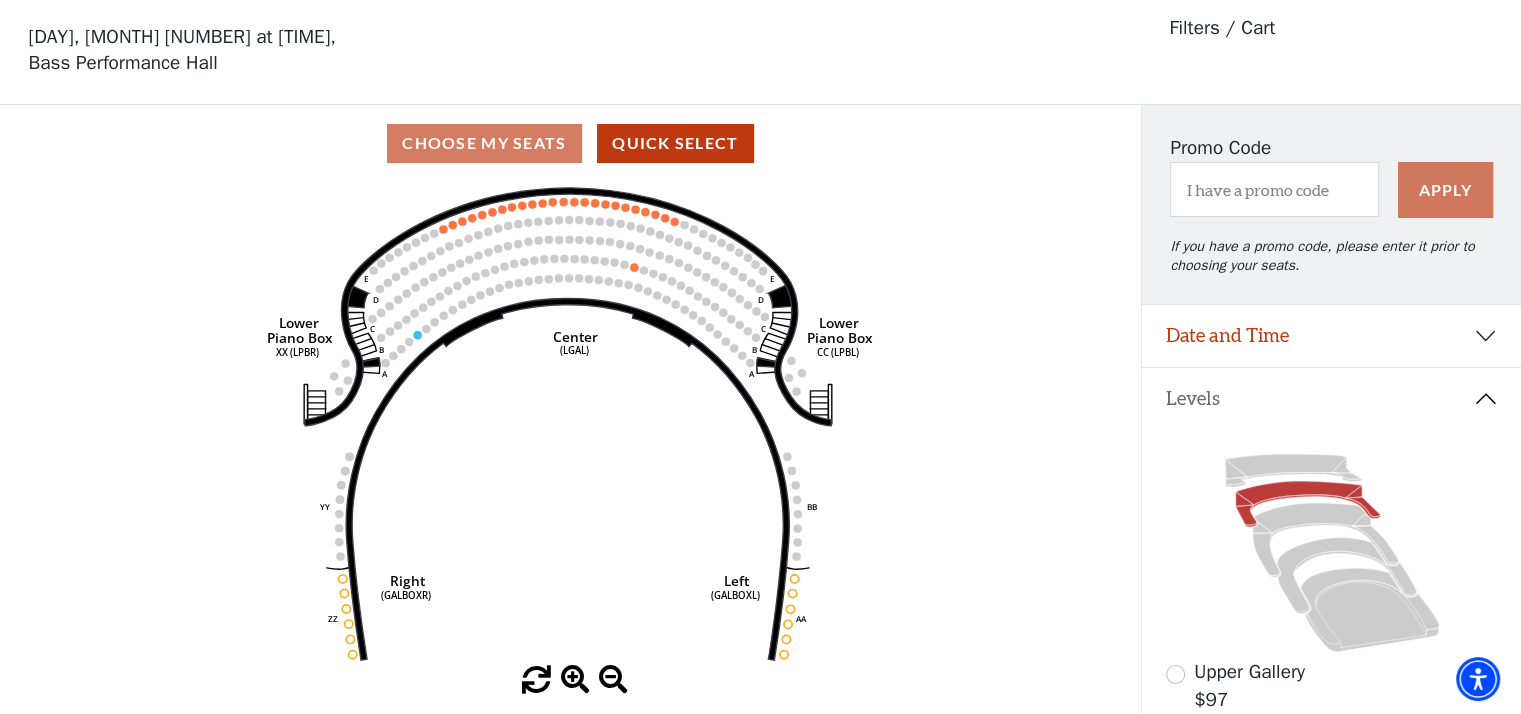 scroll, scrollTop: 92, scrollLeft: 0, axis: vertical 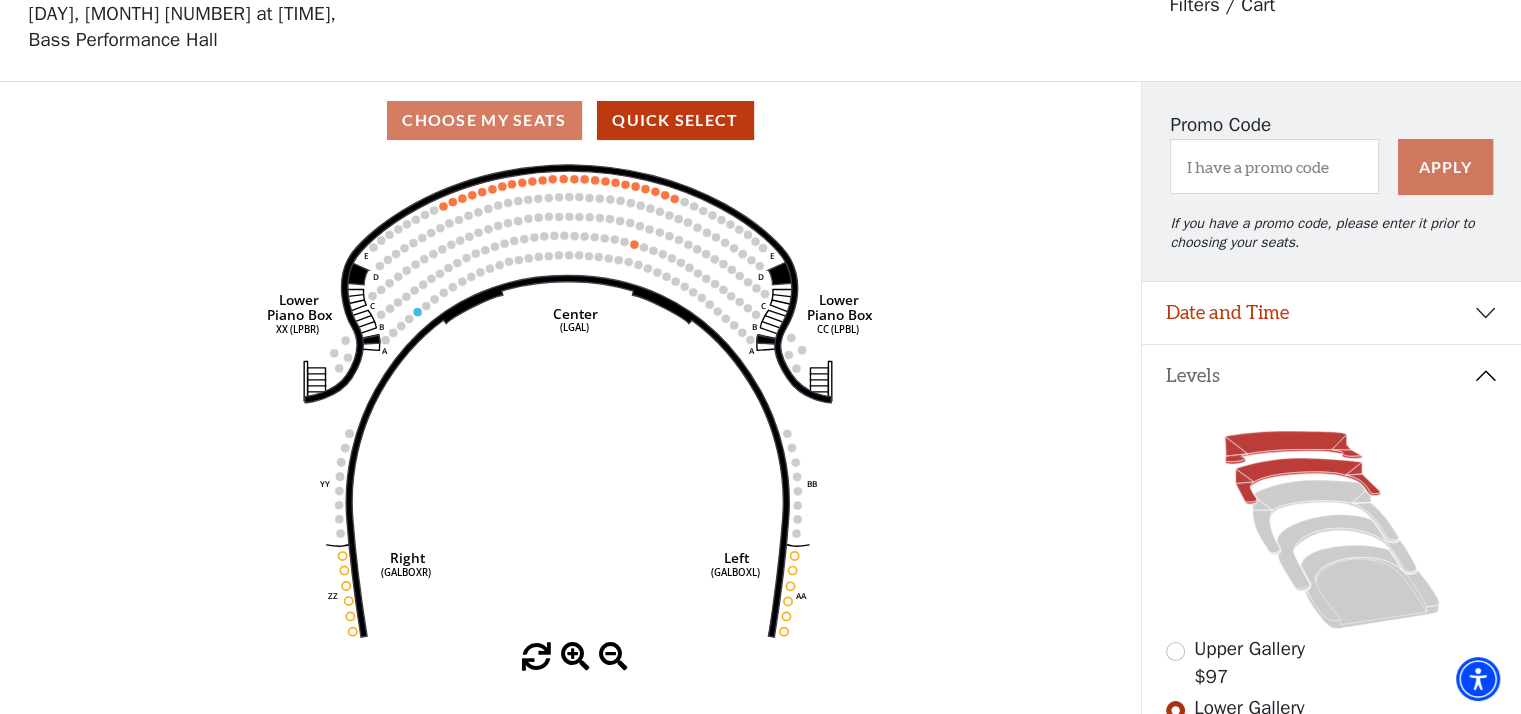 click 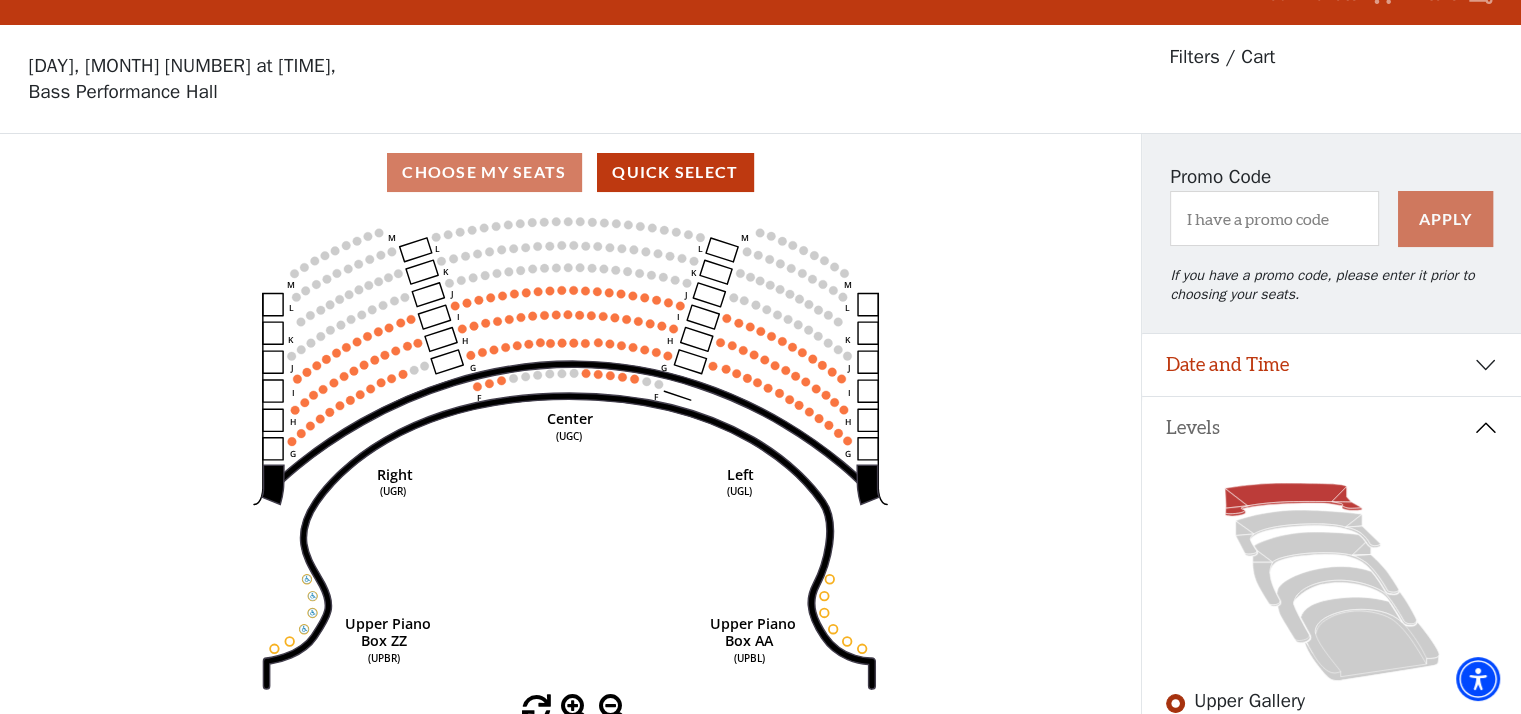 scroll, scrollTop: 92, scrollLeft: 0, axis: vertical 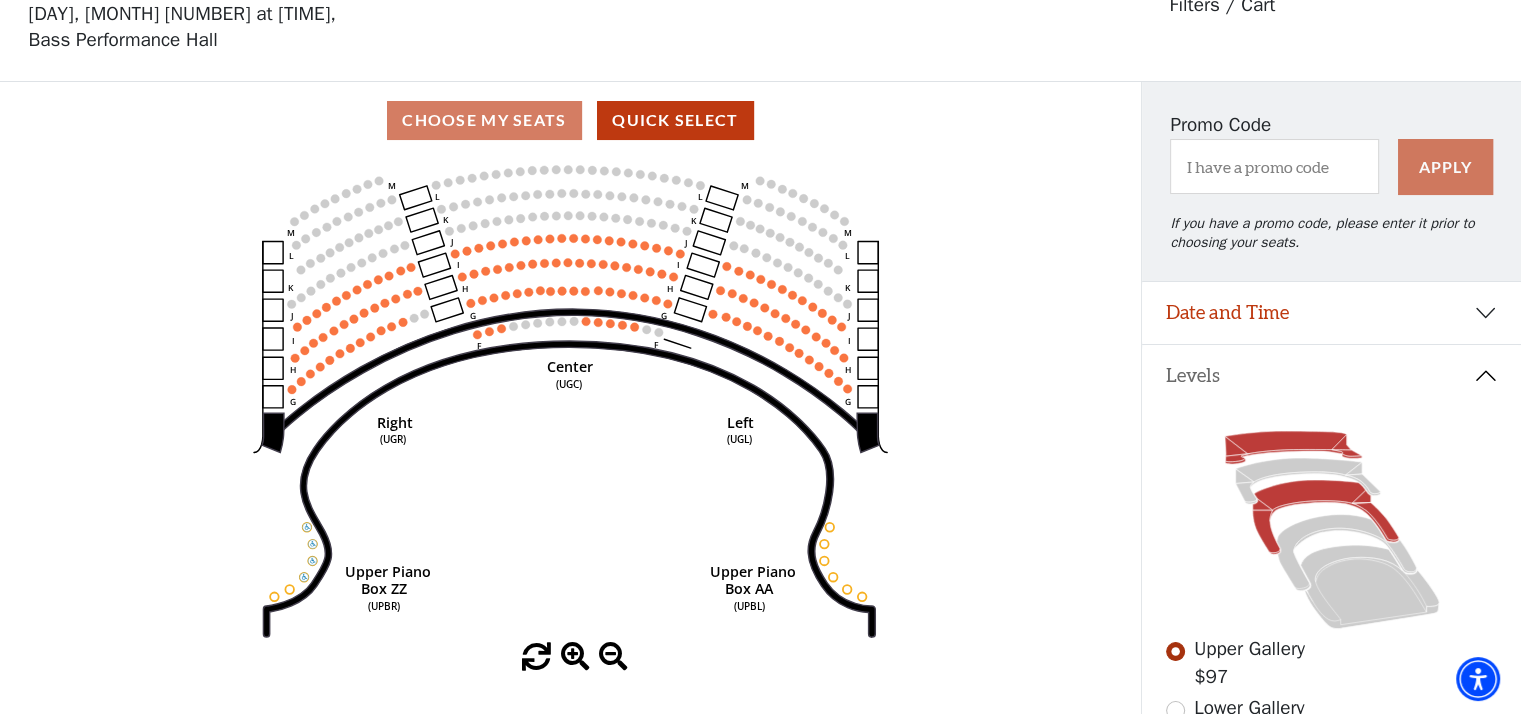 click 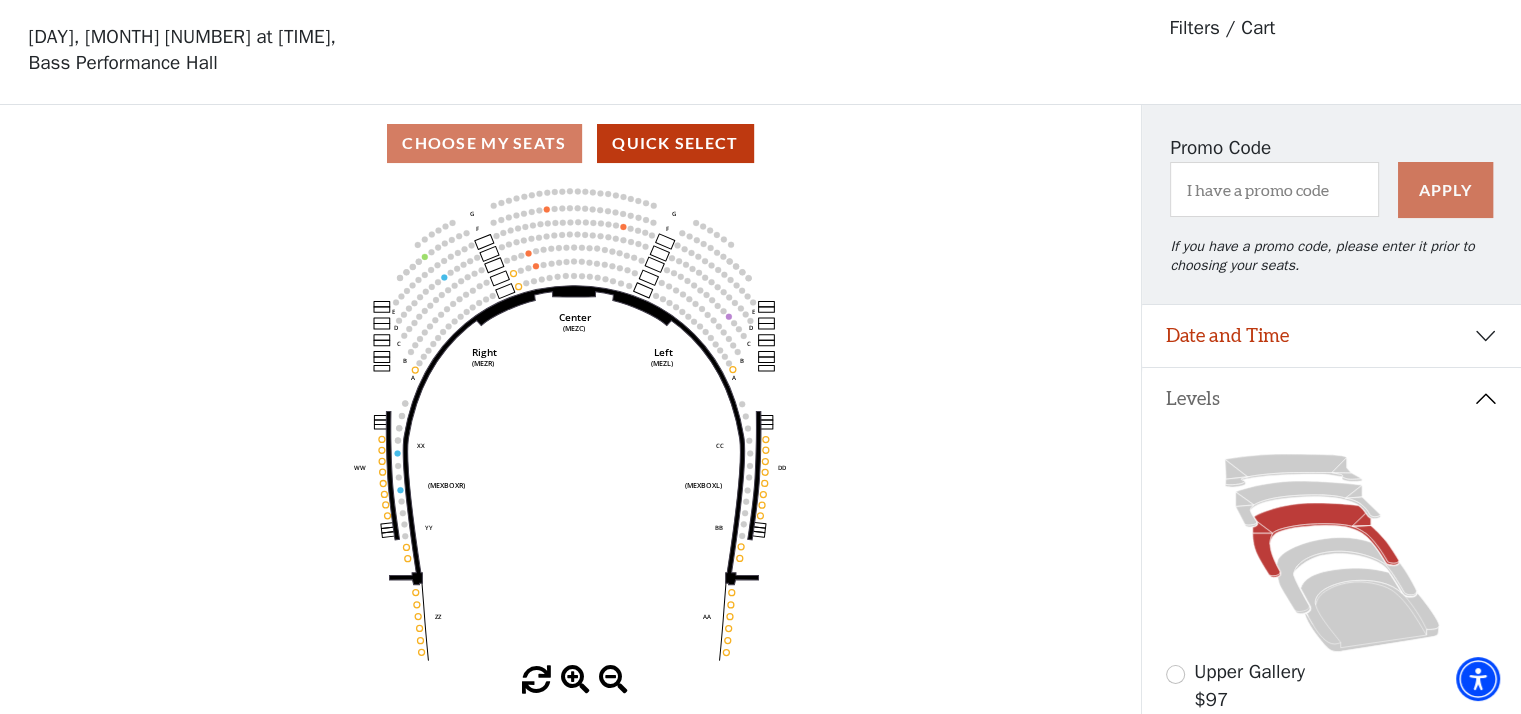 scroll, scrollTop: 92, scrollLeft: 0, axis: vertical 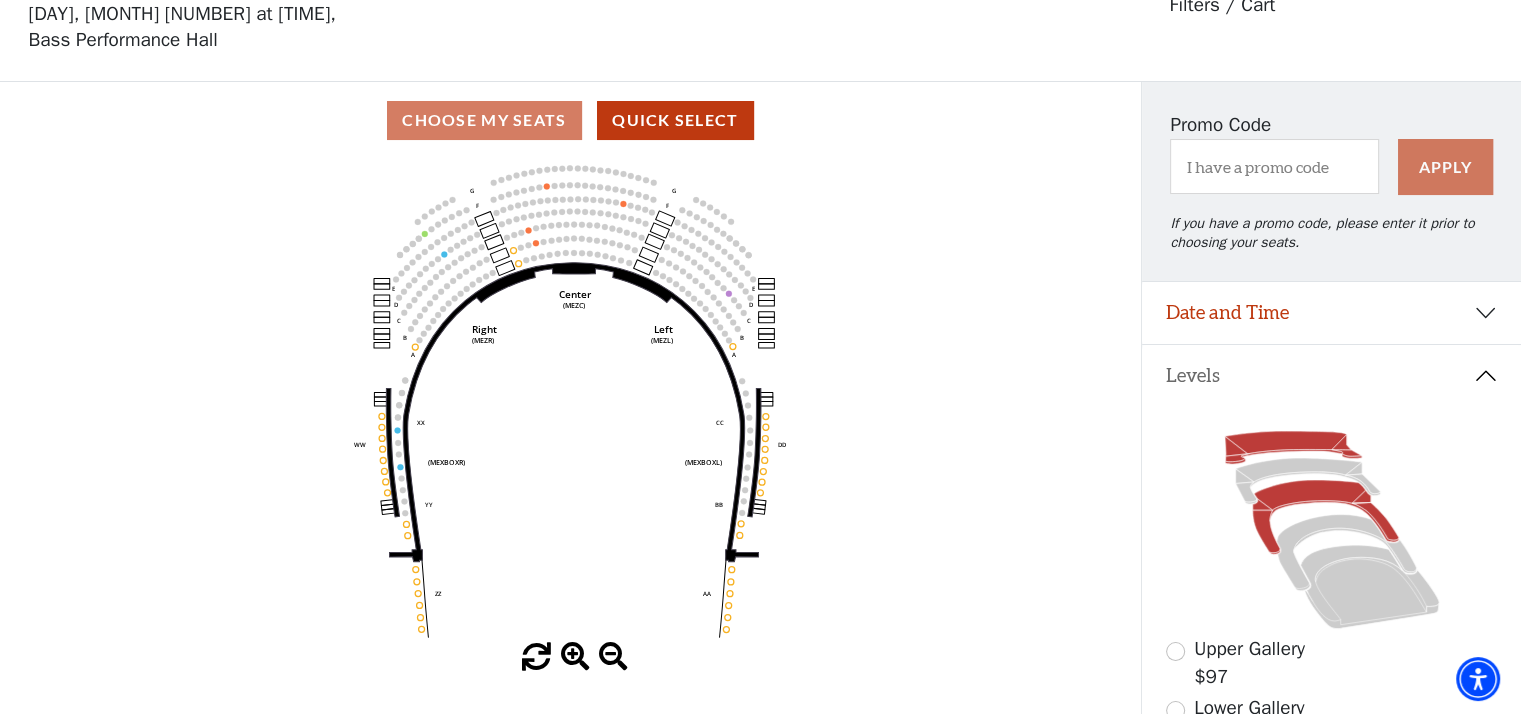 click 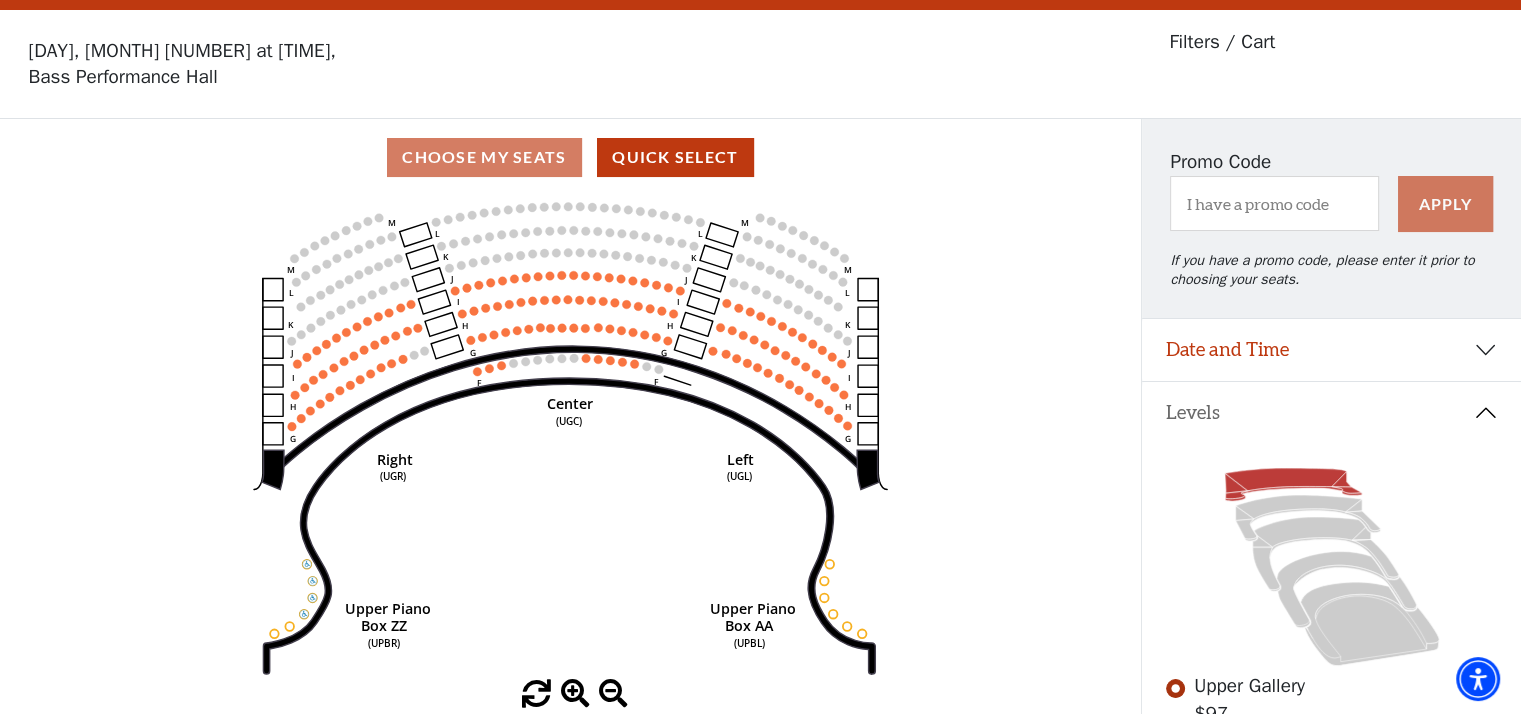scroll, scrollTop: 92, scrollLeft: 0, axis: vertical 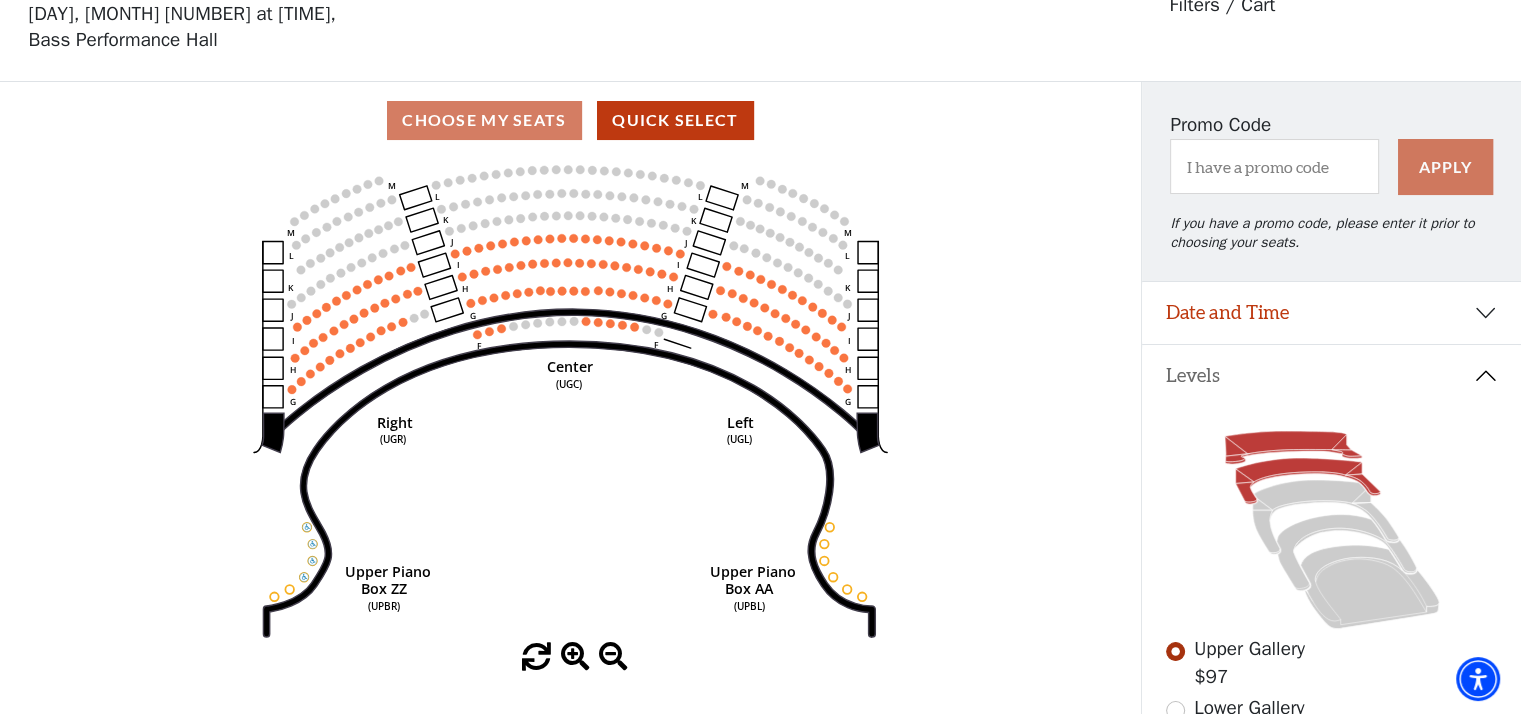 click 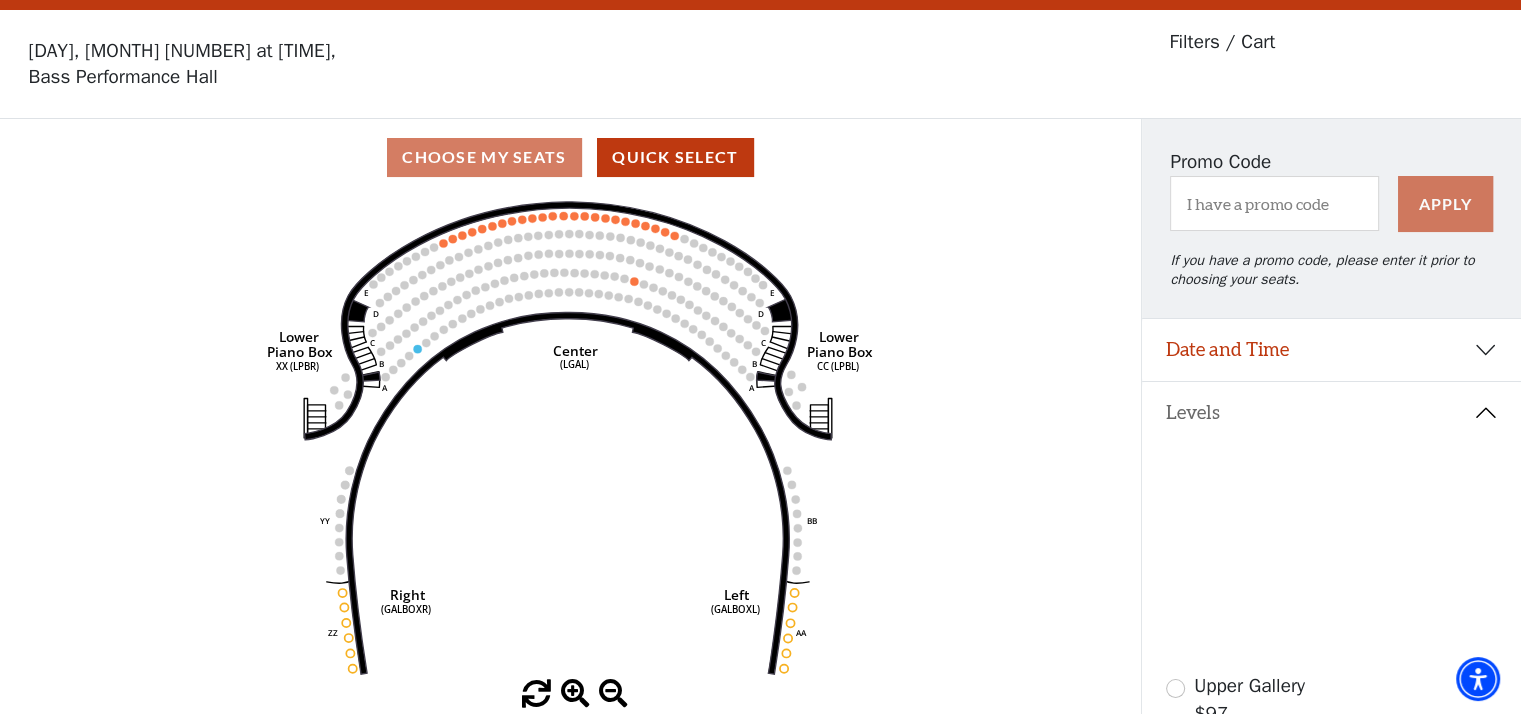 scroll, scrollTop: 92, scrollLeft: 0, axis: vertical 